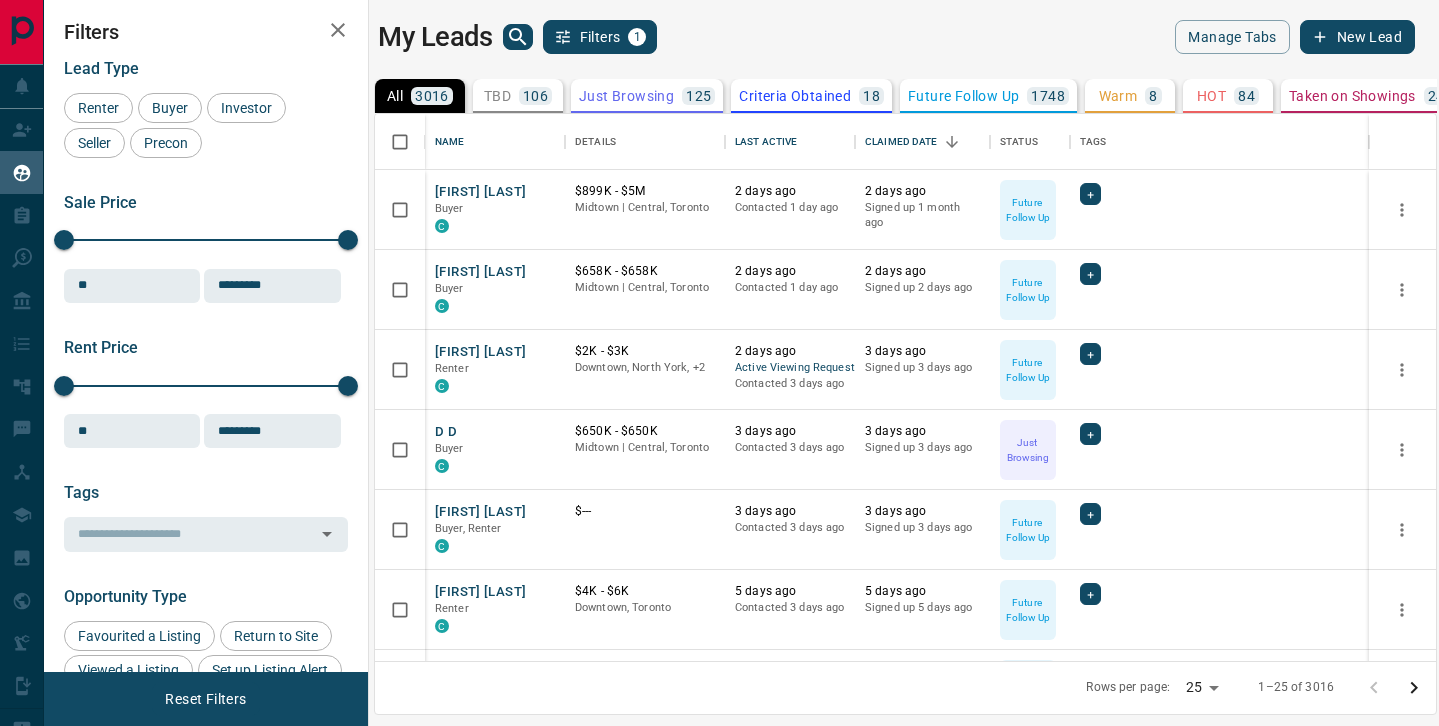 scroll, scrollTop: 0, scrollLeft: 0, axis: both 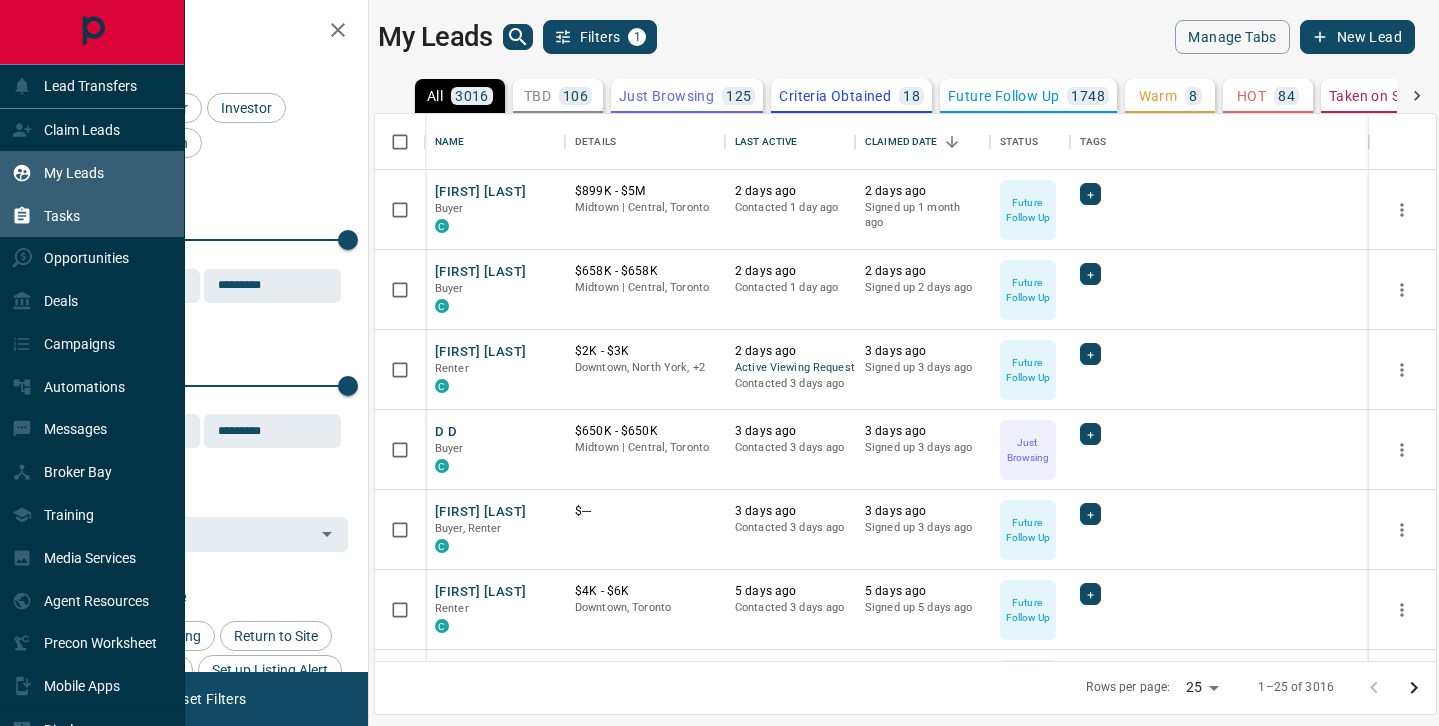click on "Tasks" at bounding box center [62, 216] 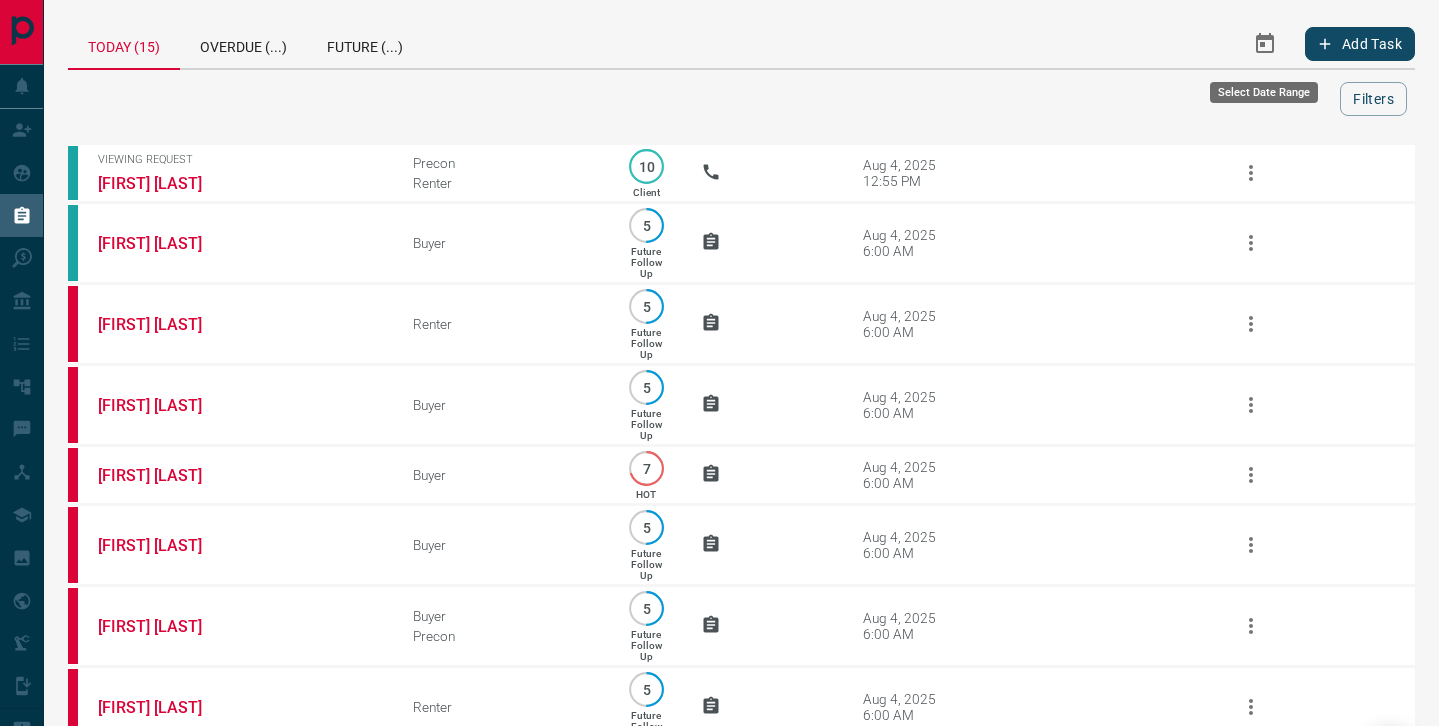 click at bounding box center (1265, 44) 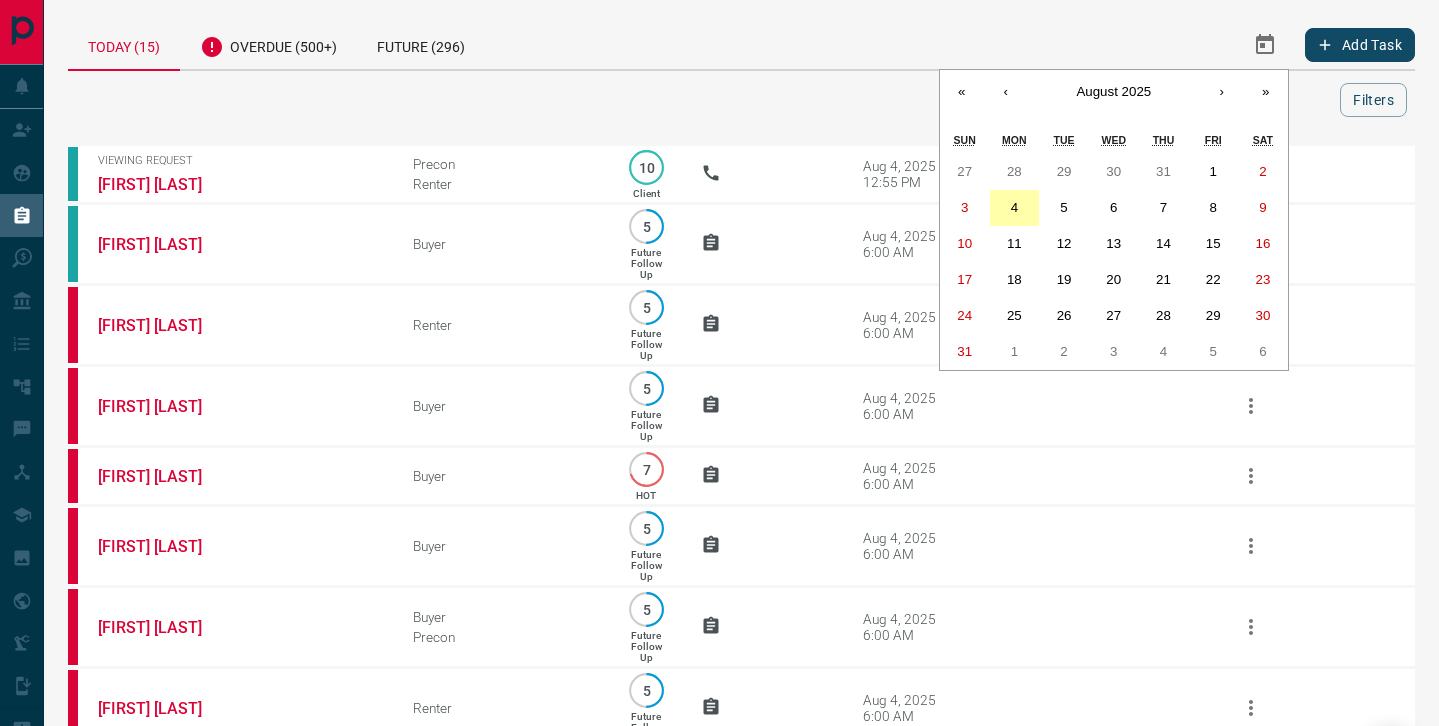 click on "4" at bounding box center (1014, 207) 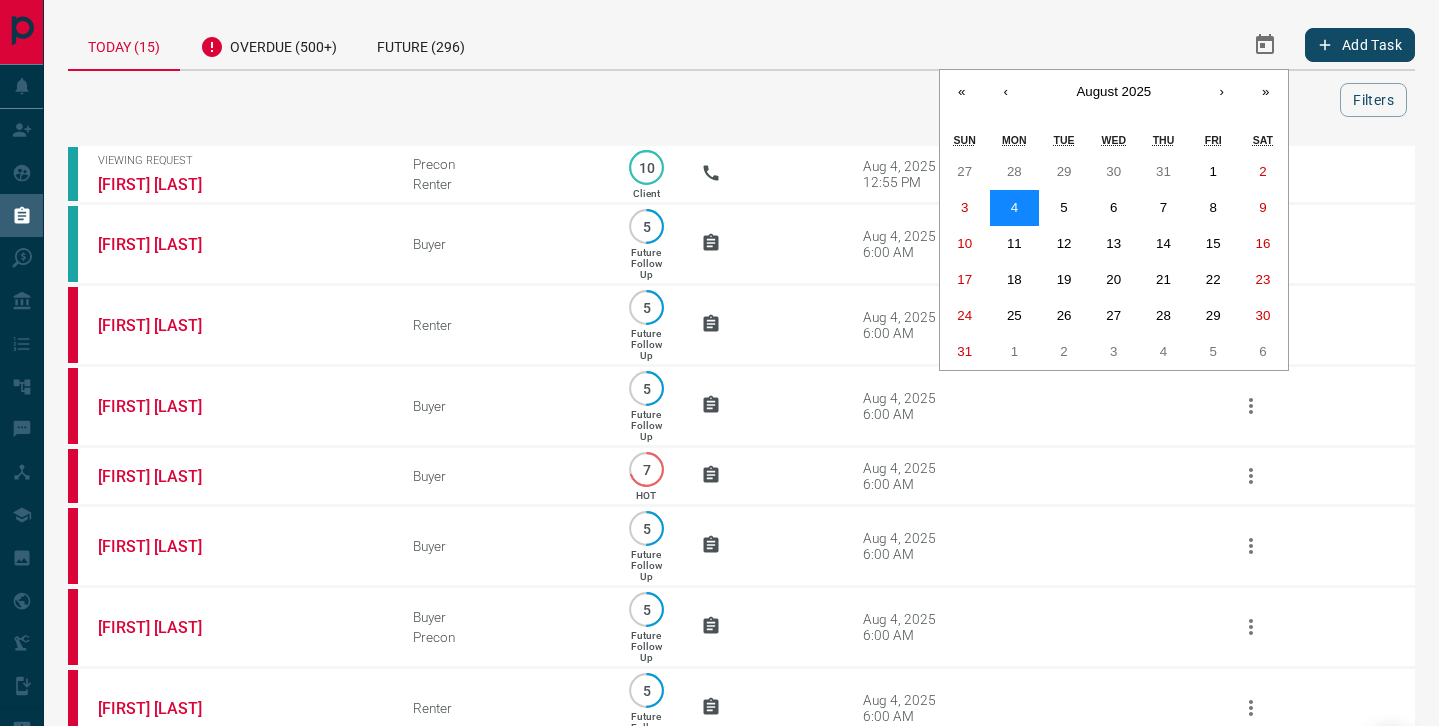 click on "4" at bounding box center (1014, 207) 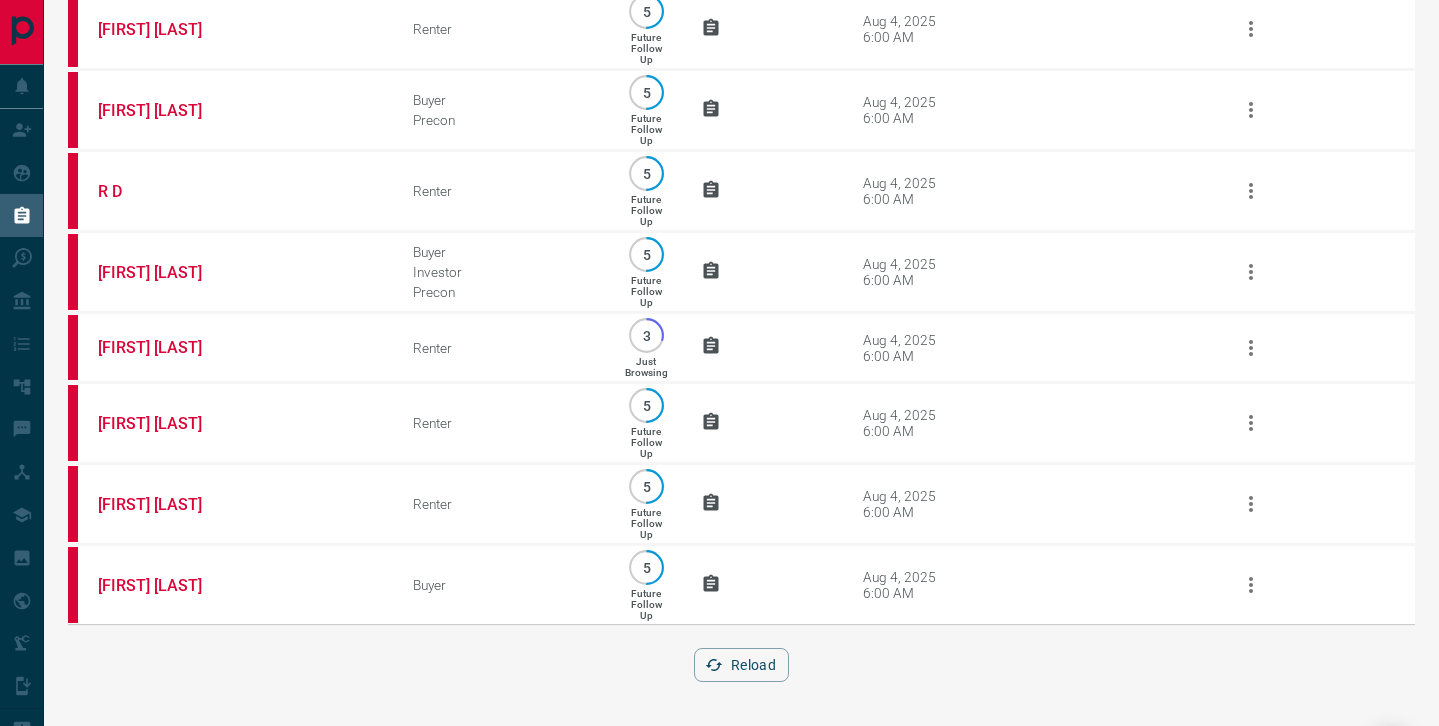 scroll, scrollTop: 0, scrollLeft: 0, axis: both 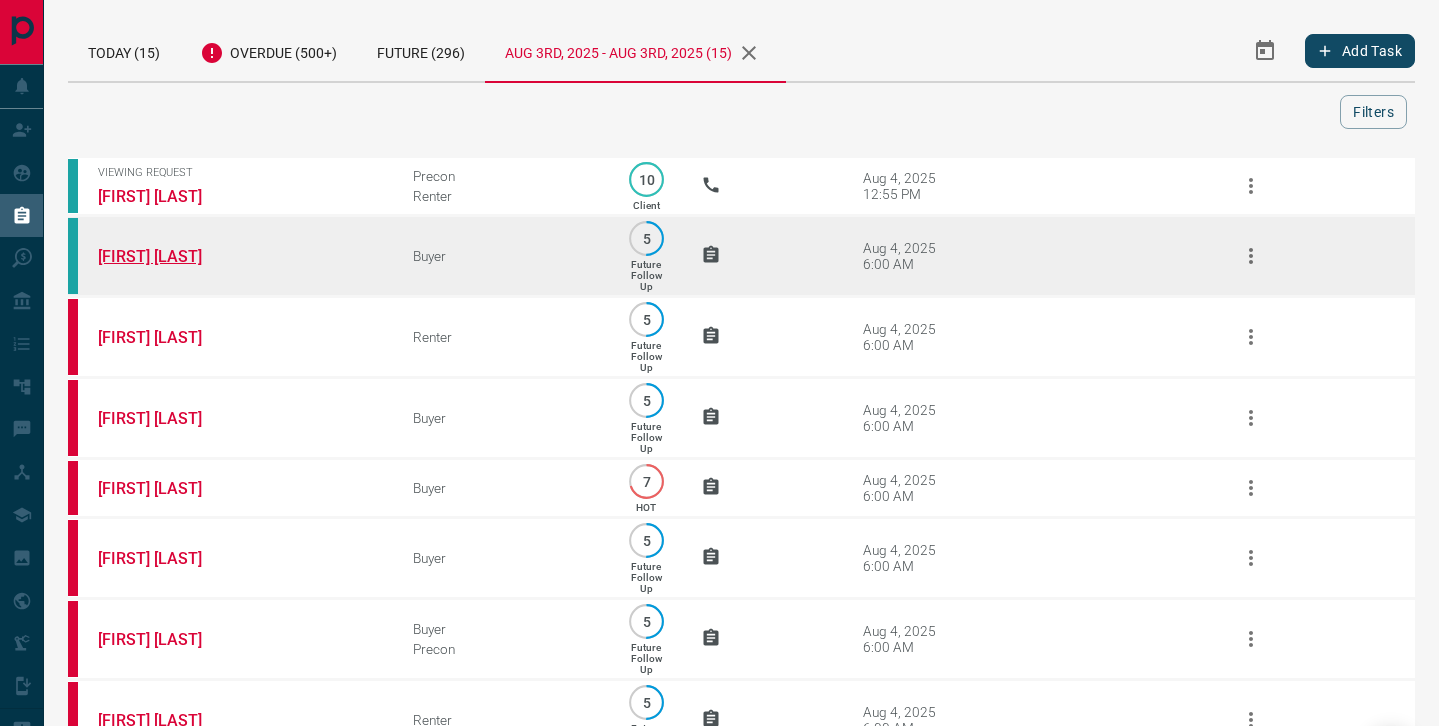 click on "[FIRST] [LAST]" at bounding box center (173, 256) 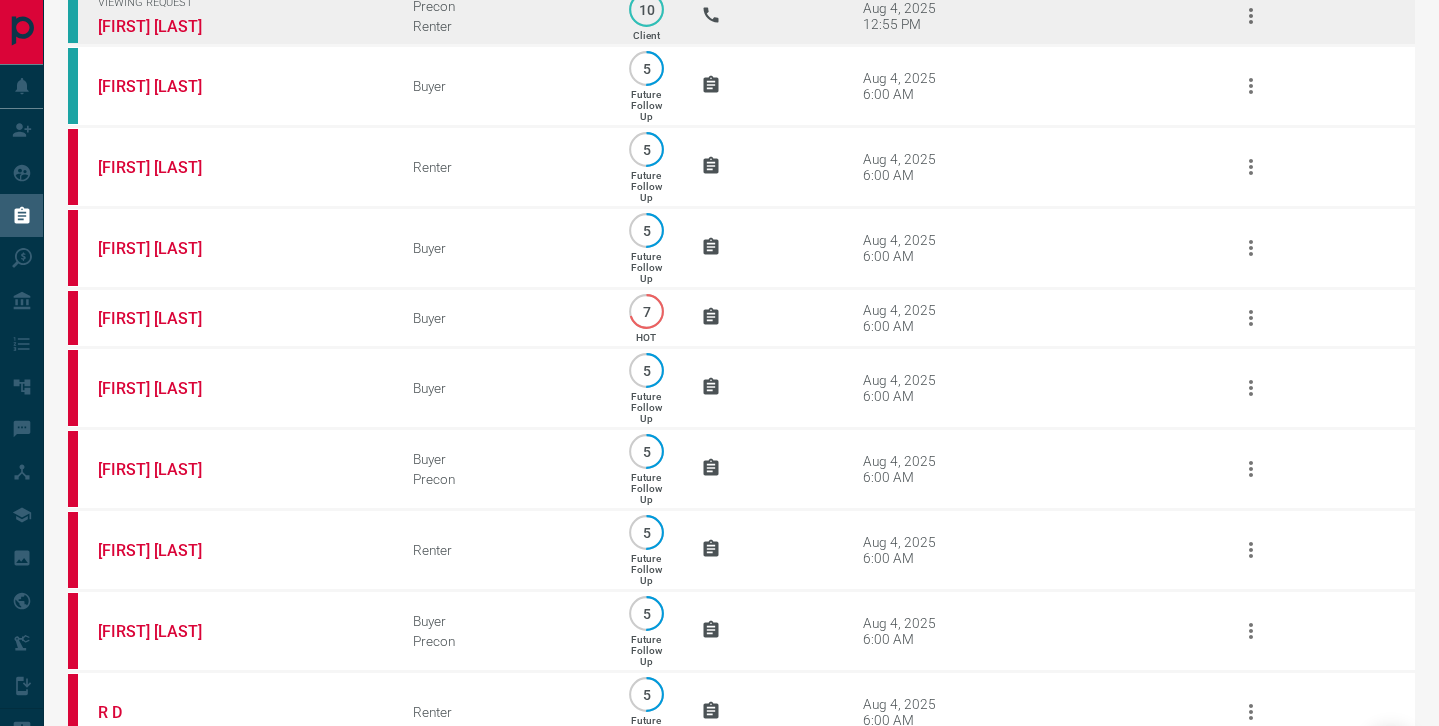 scroll, scrollTop: 172, scrollLeft: 0, axis: vertical 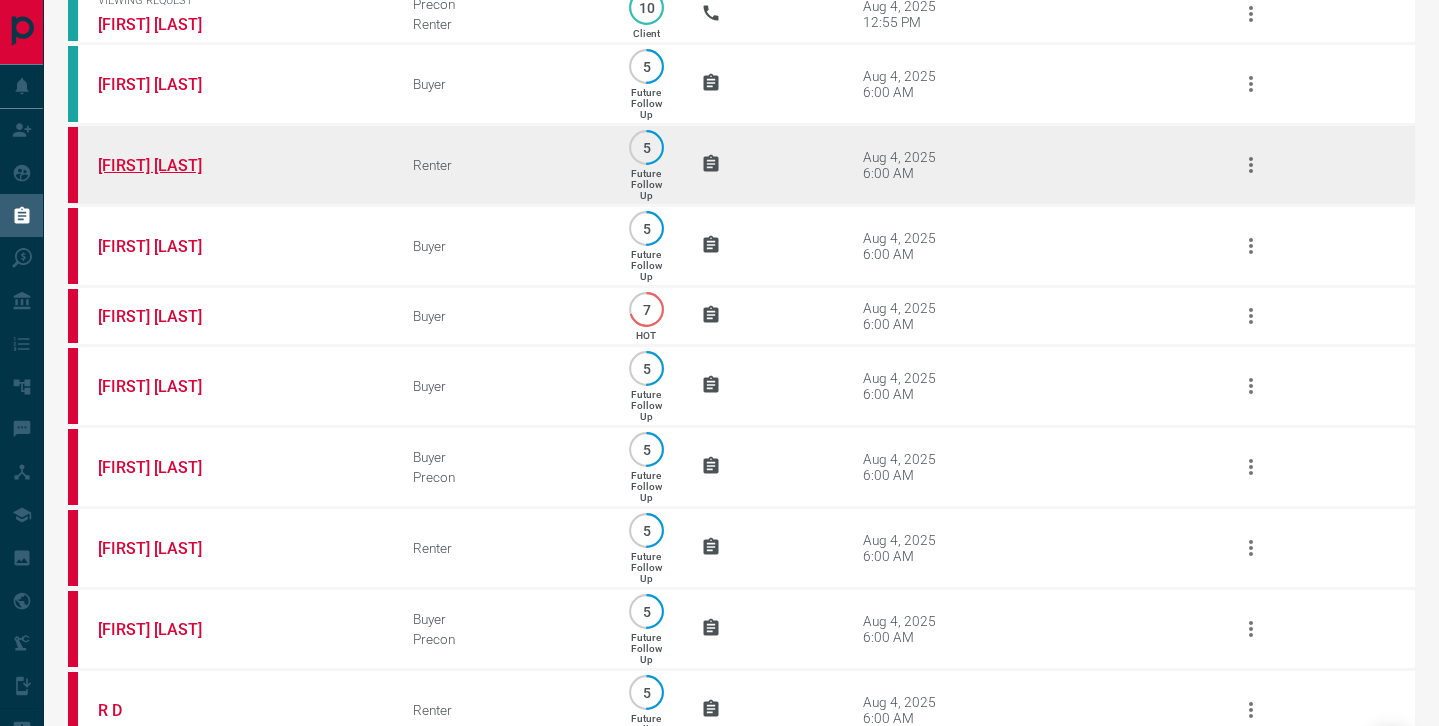 click on "[FIRST] [LAST]" at bounding box center (173, 165) 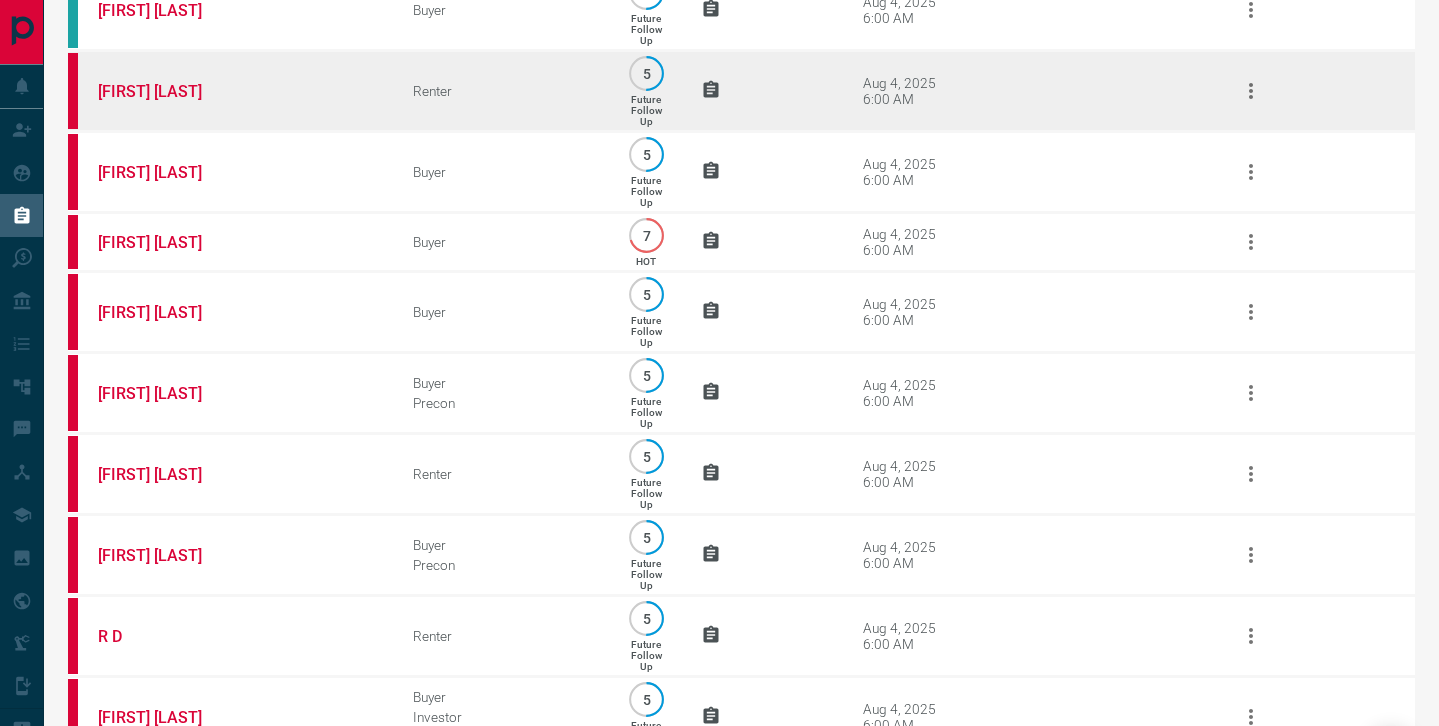 scroll, scrollTop: 247, scrollLeft: 0, axis: vertical 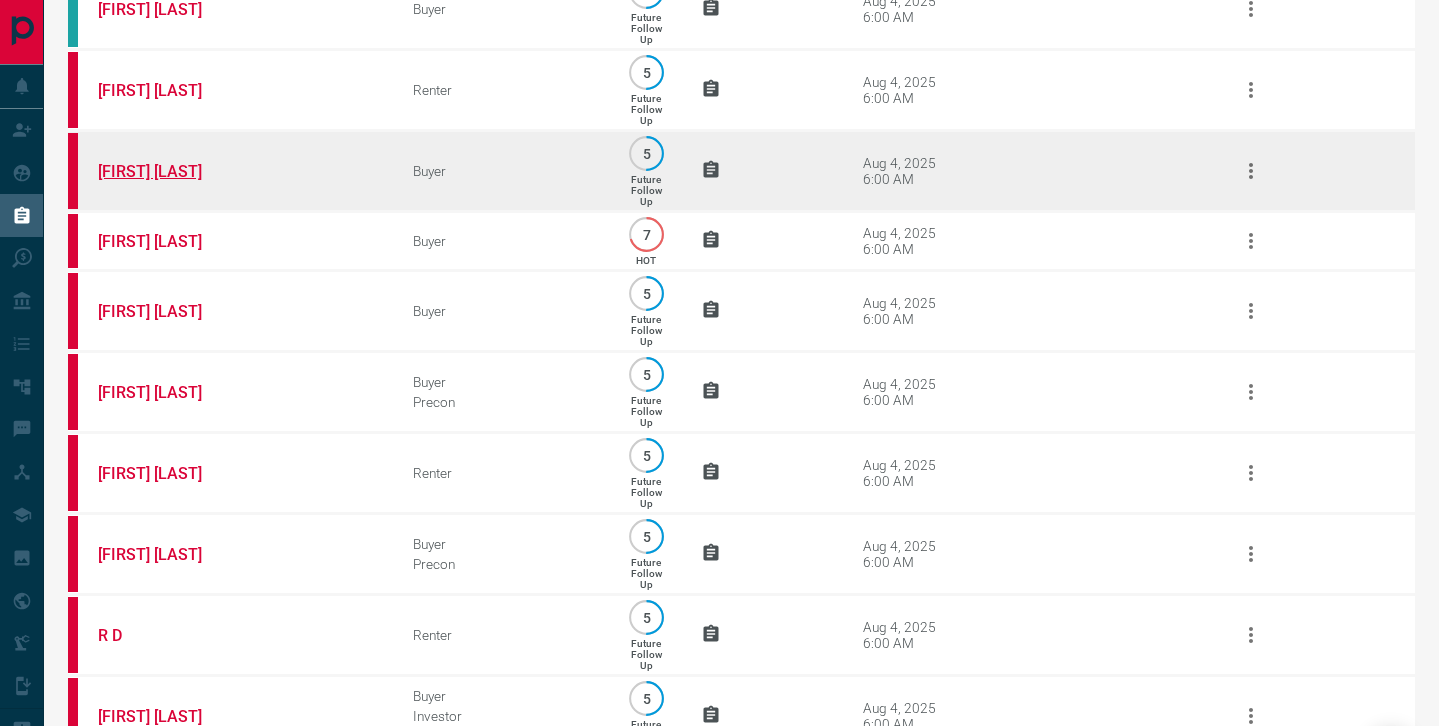 click on "[FIRST] [LAST]" at bounding box center [173, 171] 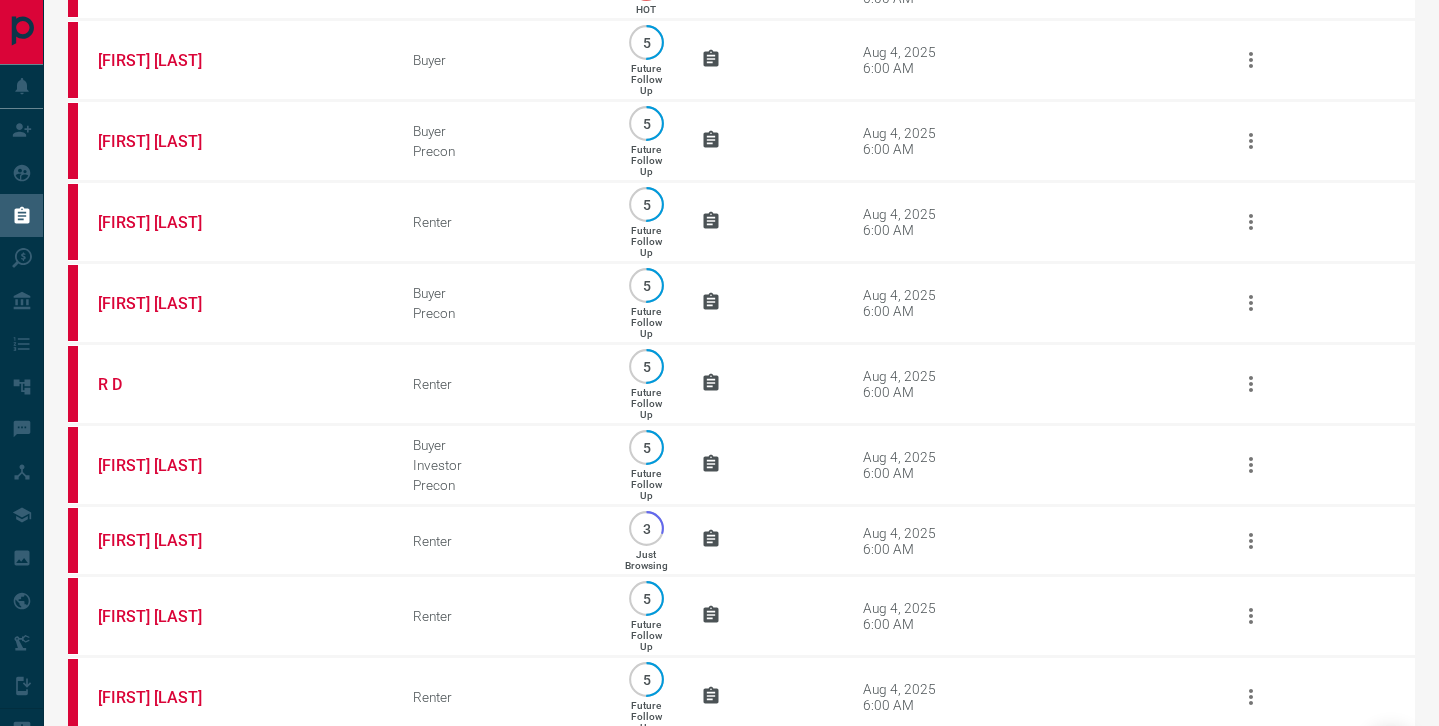 scroll, scrollTop: 375, scrollLeft: 0, axis: vertical 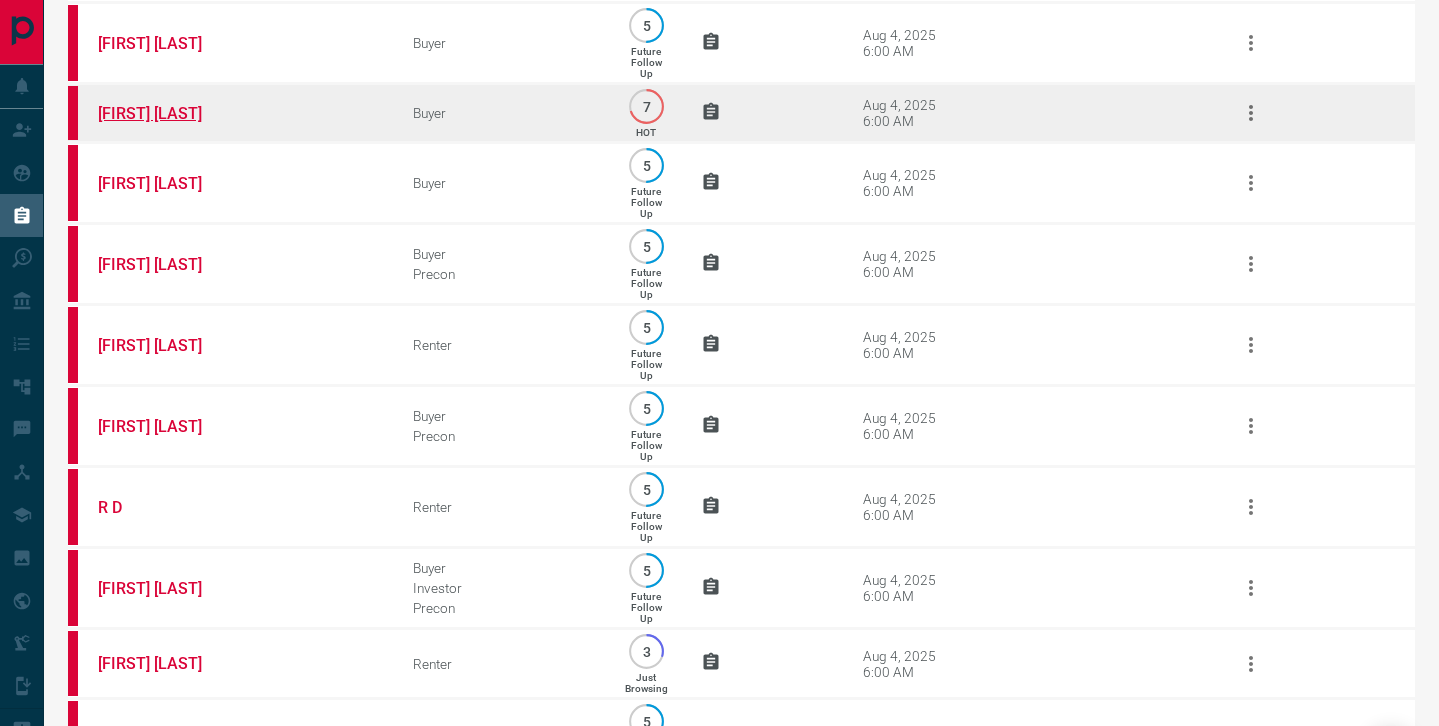 click on "[FIRST] [LAST]" at bounding box center (173, 113) 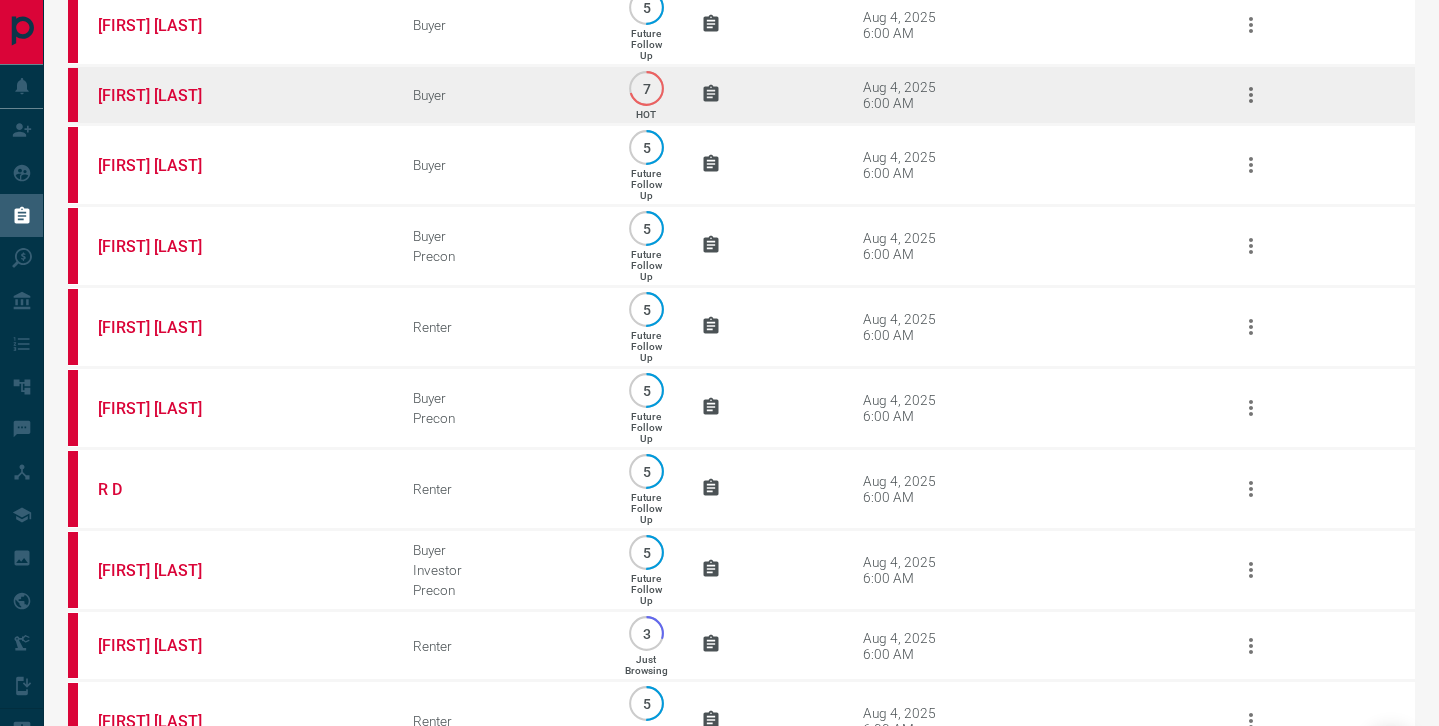 scroll, scrollTop: 391, scrollLeft: 0, axis: vertical 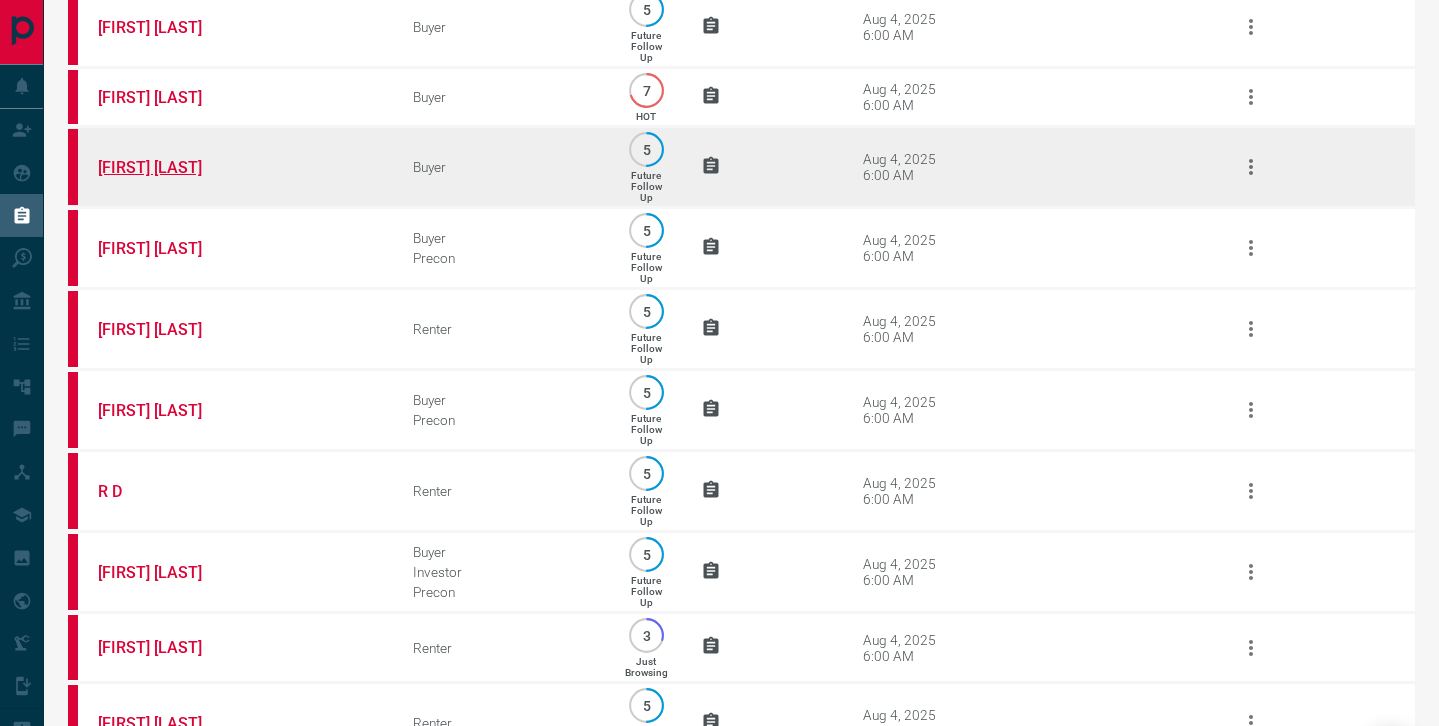 click on "[FIRST] [LAST]" at bounding box center (173, 167) 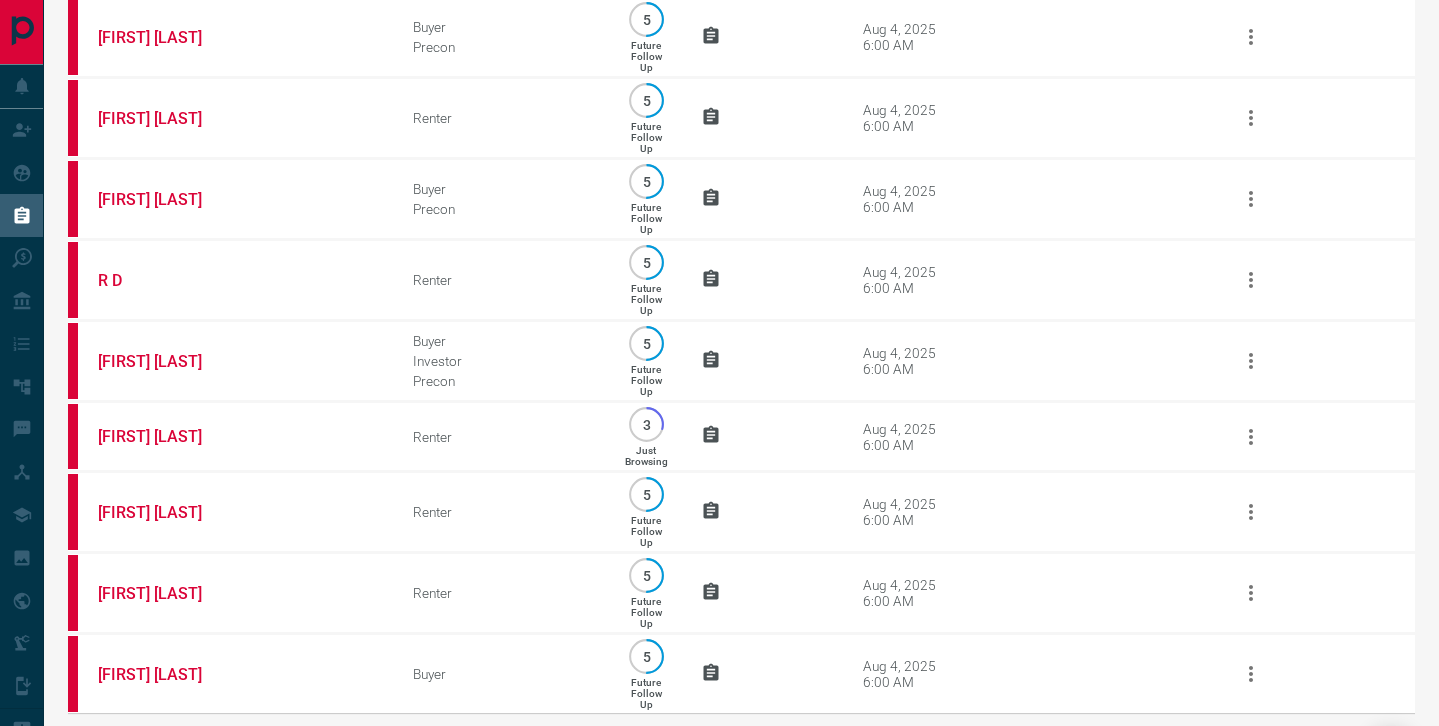 scroll, scrollTop: 581, scrollLeft: 0, axis: vertical 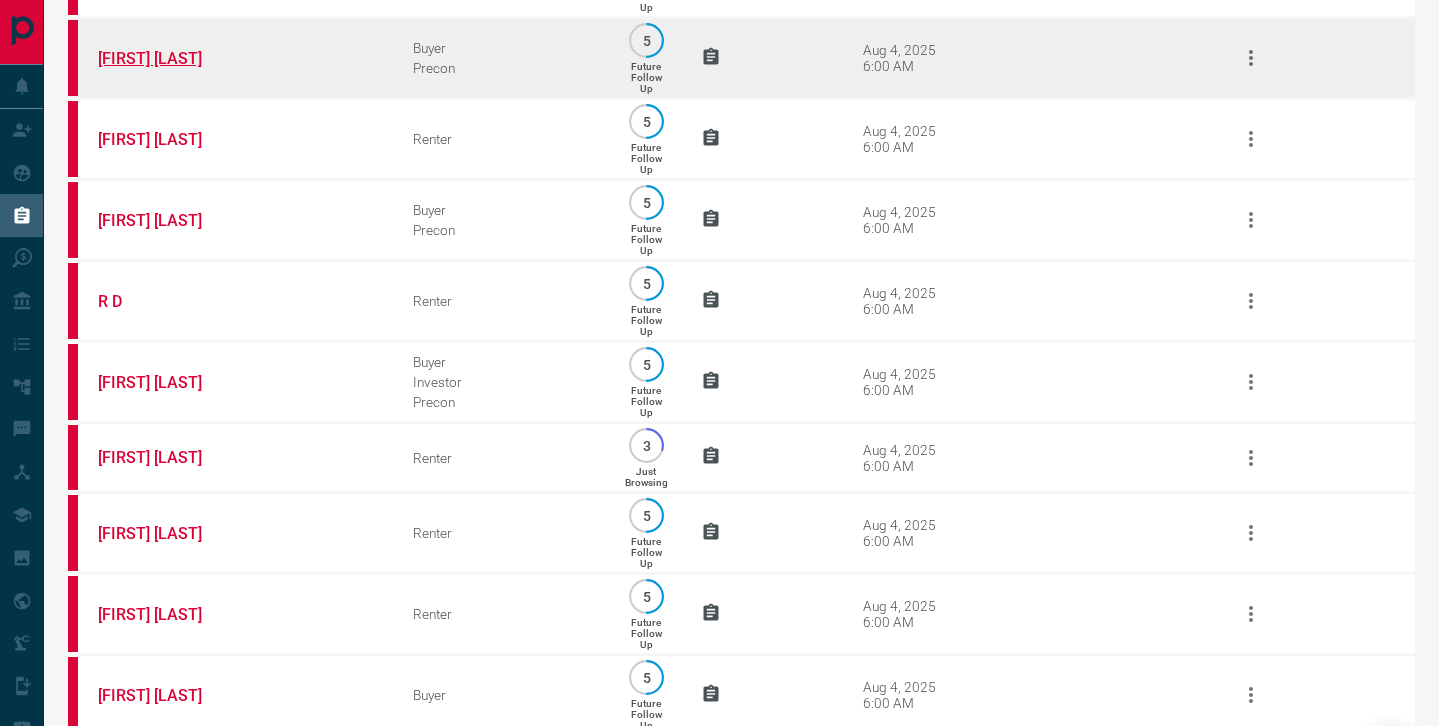 click on "[FIRST] [LAST]" at bounding box center [173, 58] 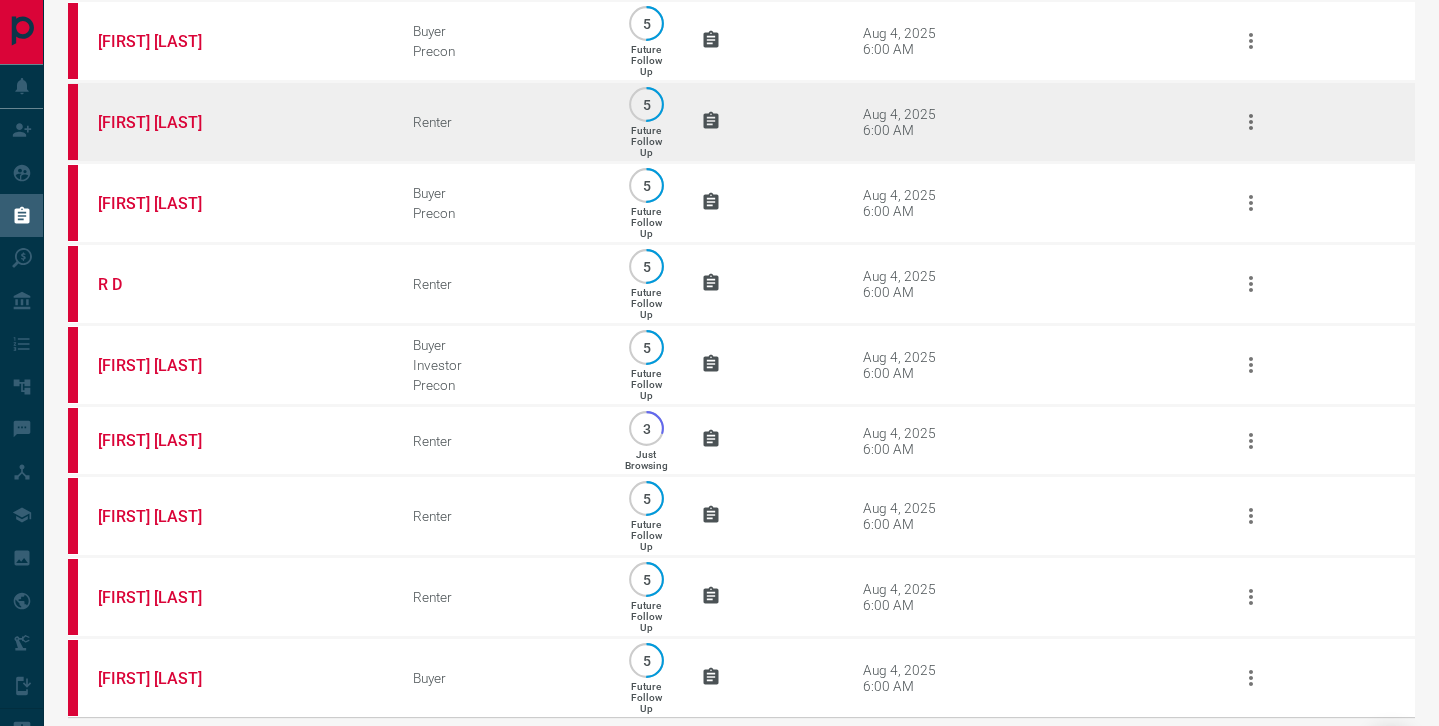 scroll, scrollTop: 593, scrollLeft: 0, axis: vertical 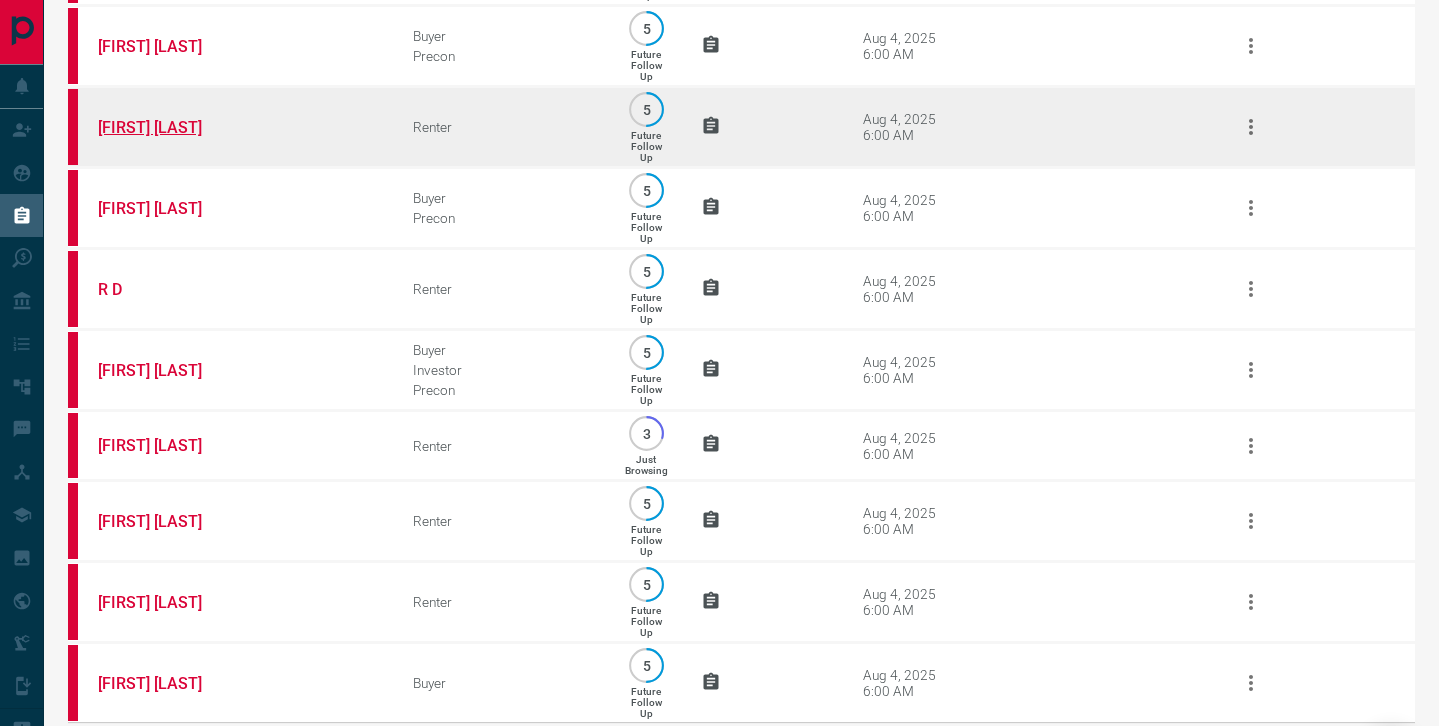 click on "[FIRST] [LAST]" at bounding box center (173, 127) 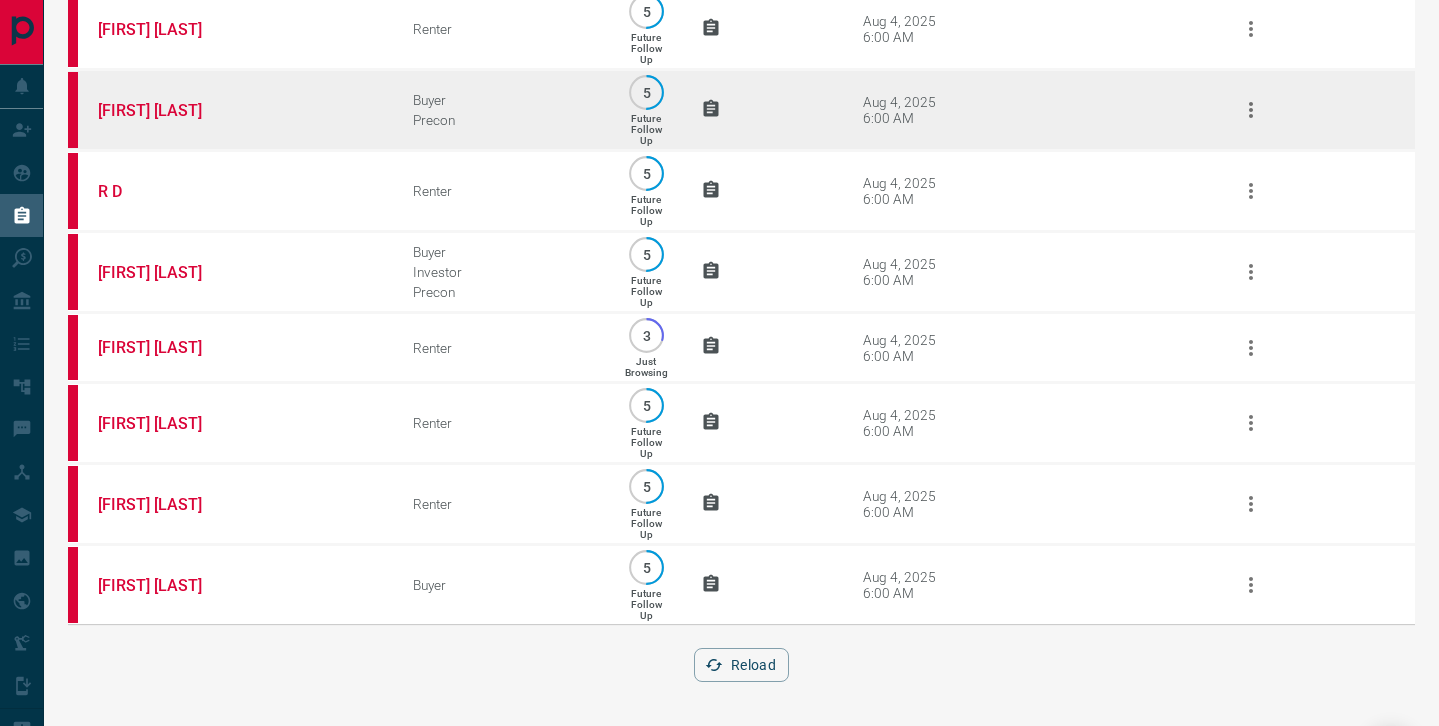 scroll, scrollTop: 731, scrollLeft: 0, axis: vertical 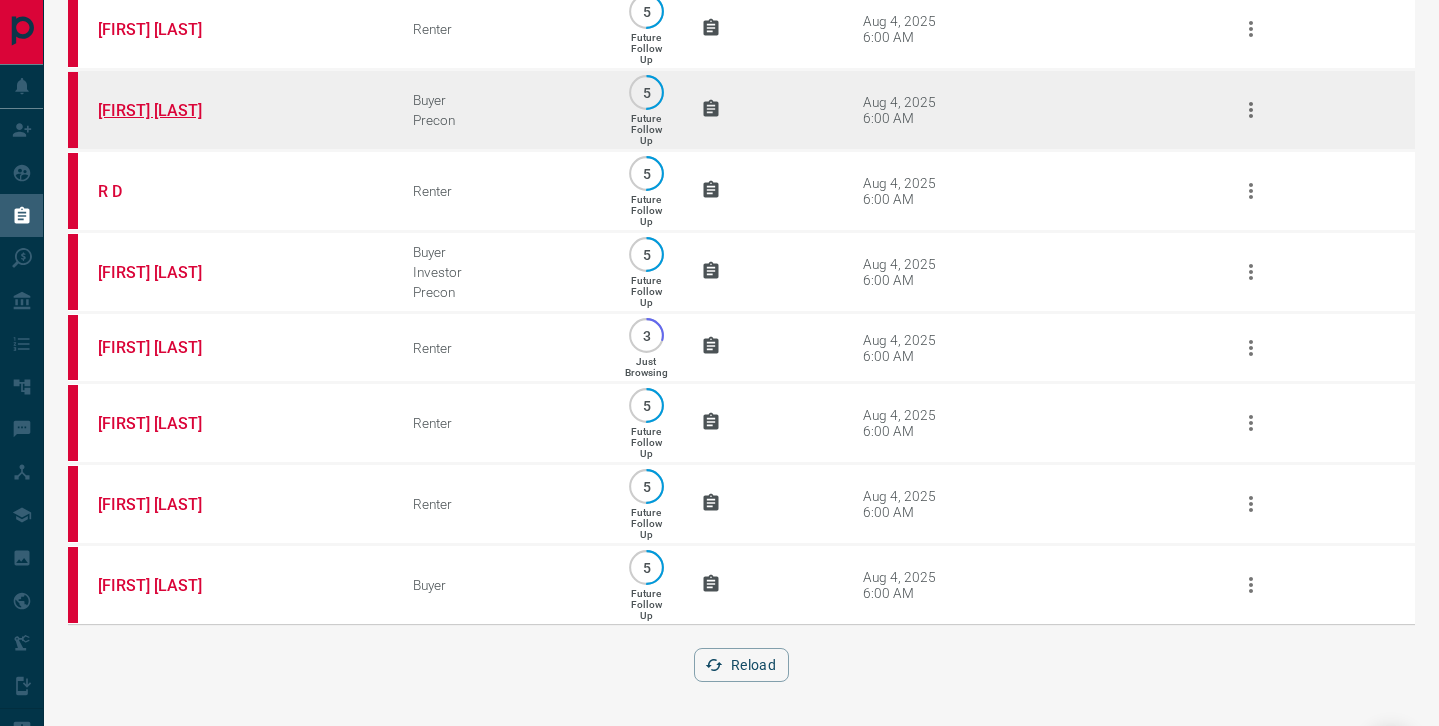 click on "[FIRST] [LAST]" at bounding box center (173, 110) 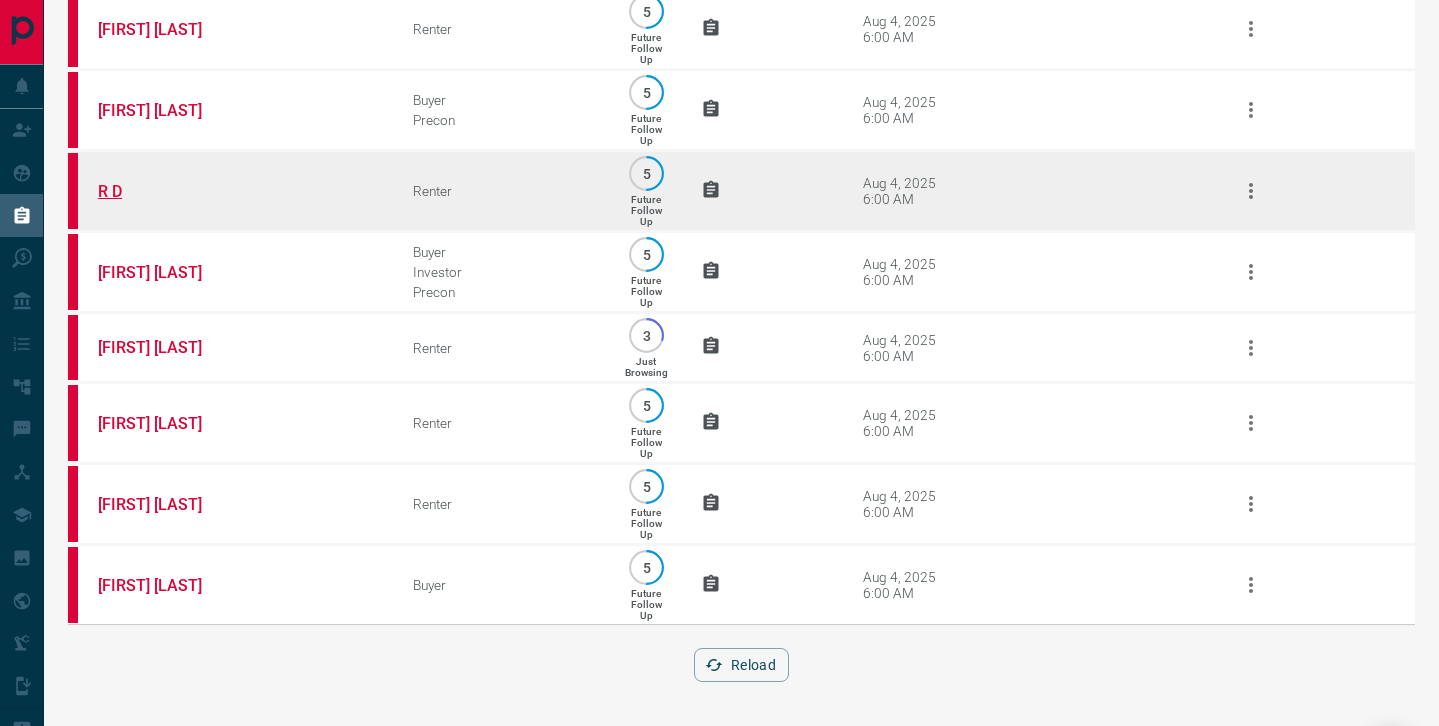 click on "R D" at bounding box center (173, 191) 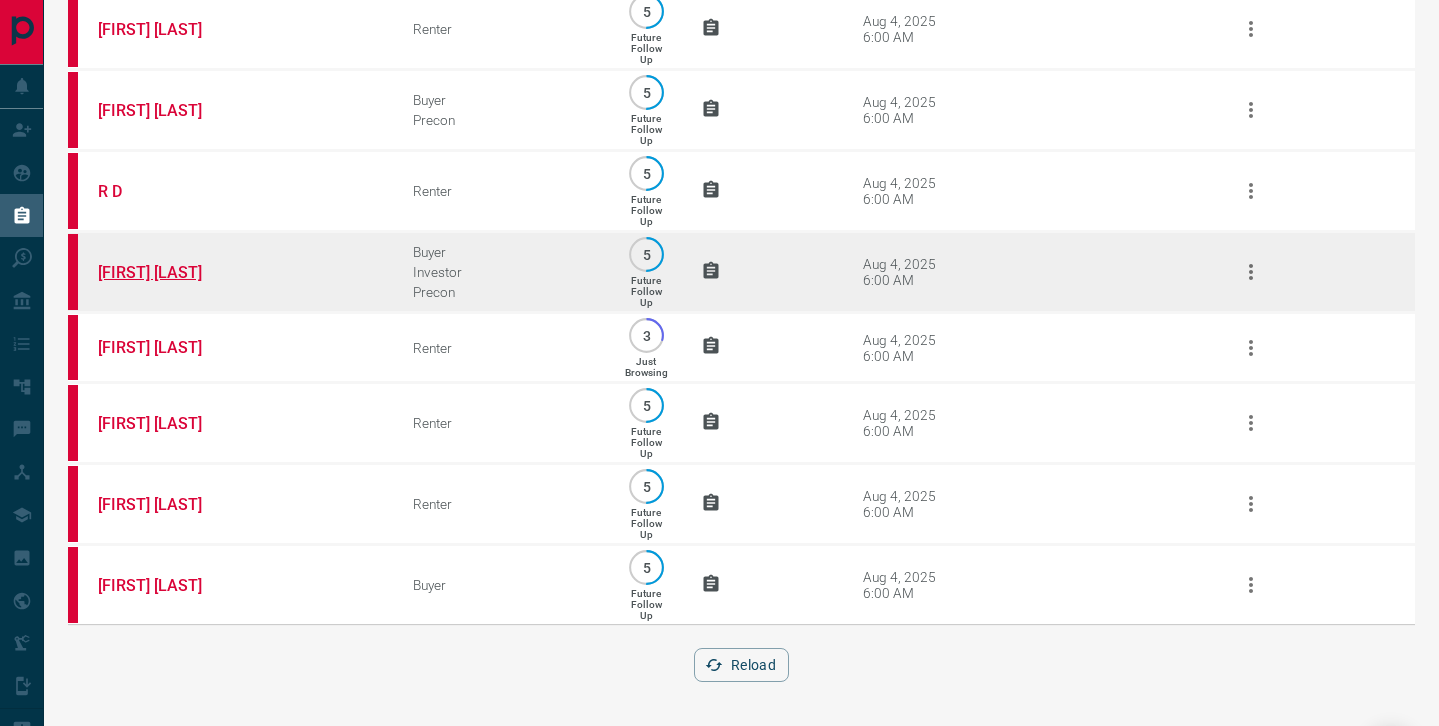 click on "[FIRST] [LAST]" at bounding box center [173, 272] 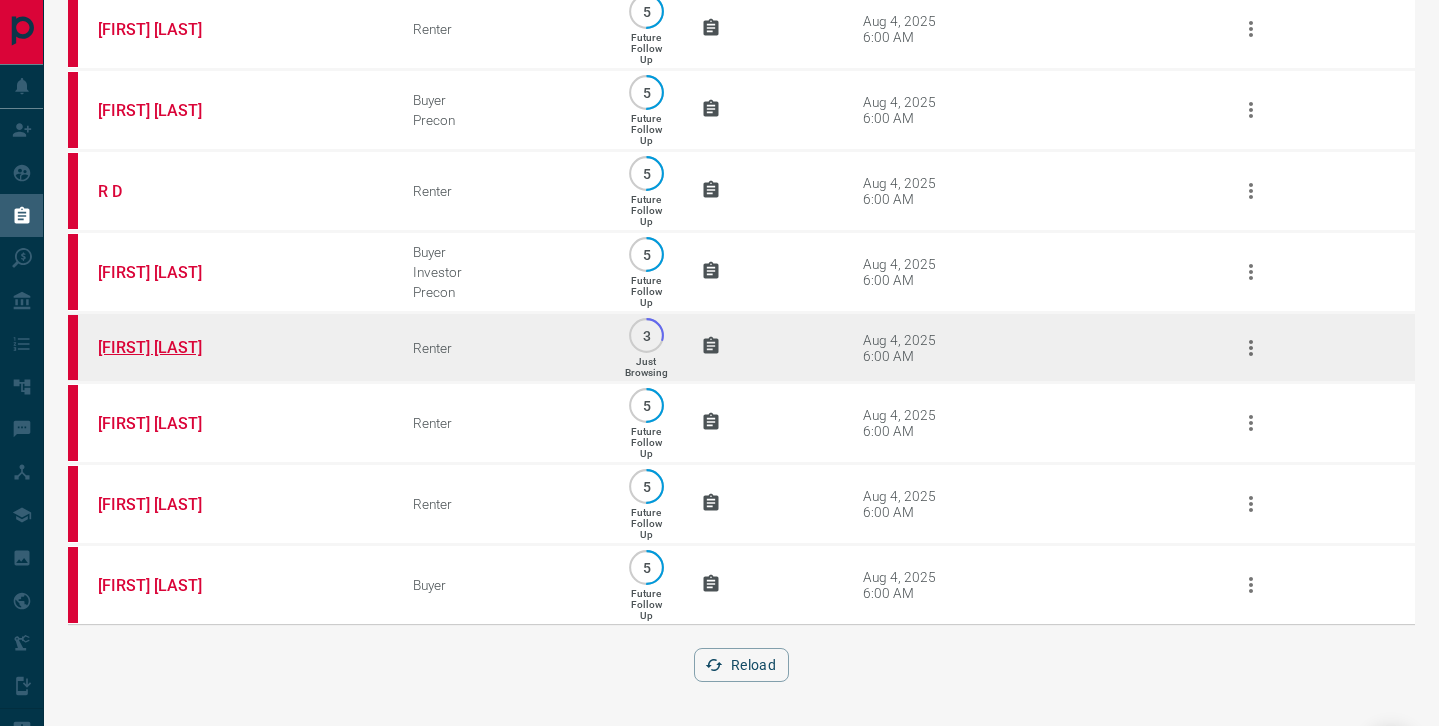 click on "[FIRST] [LAST]" at bounding box center [173, 347] 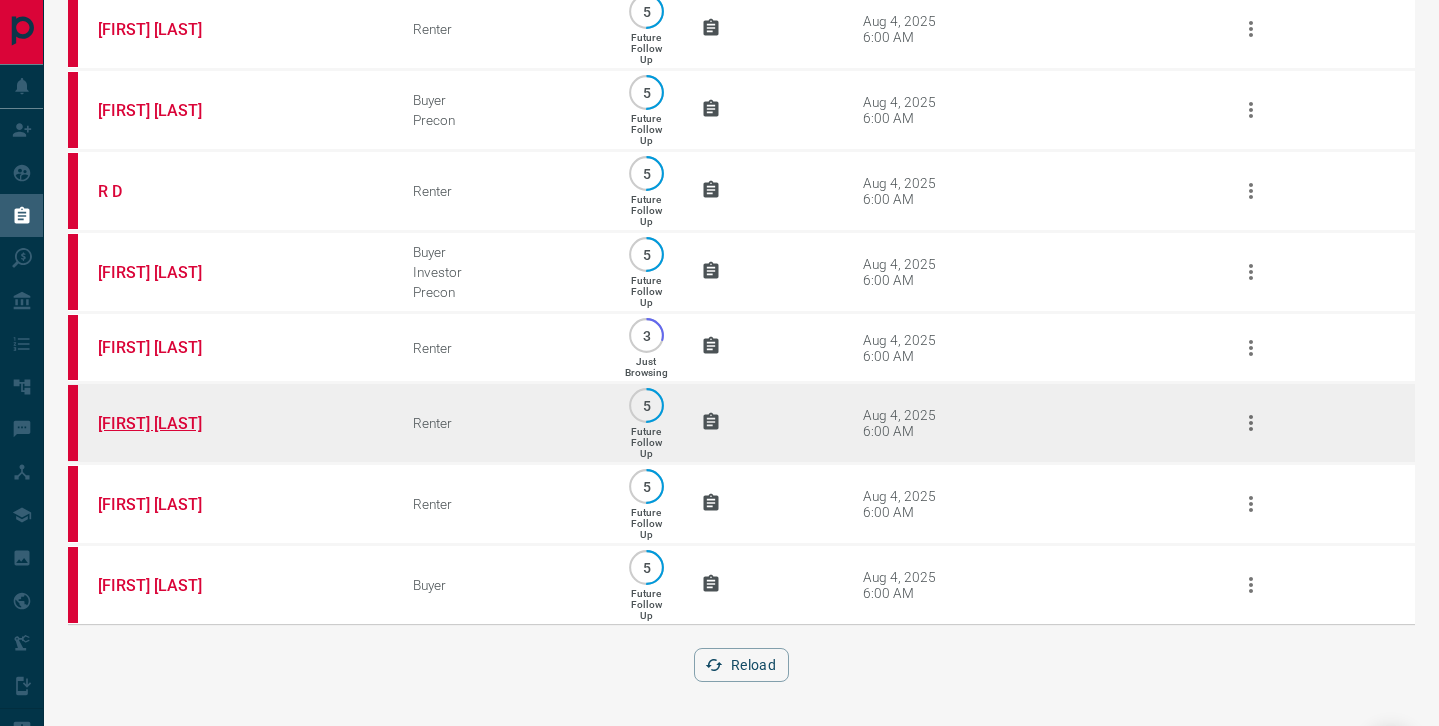 click on "[FIRST] [LAST]" at bounding box center [173, 423] 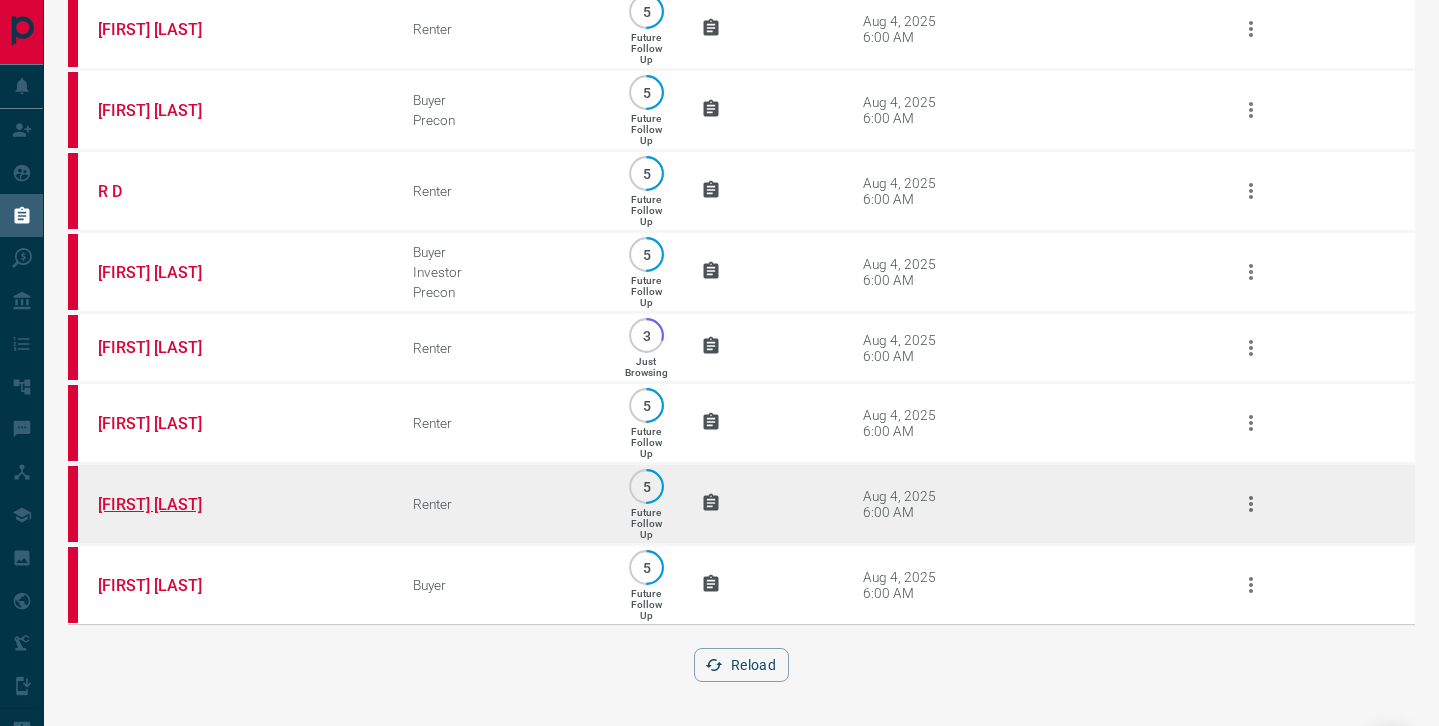 click on "[FIRST] [LAST]" at bounding box center (173, 504) 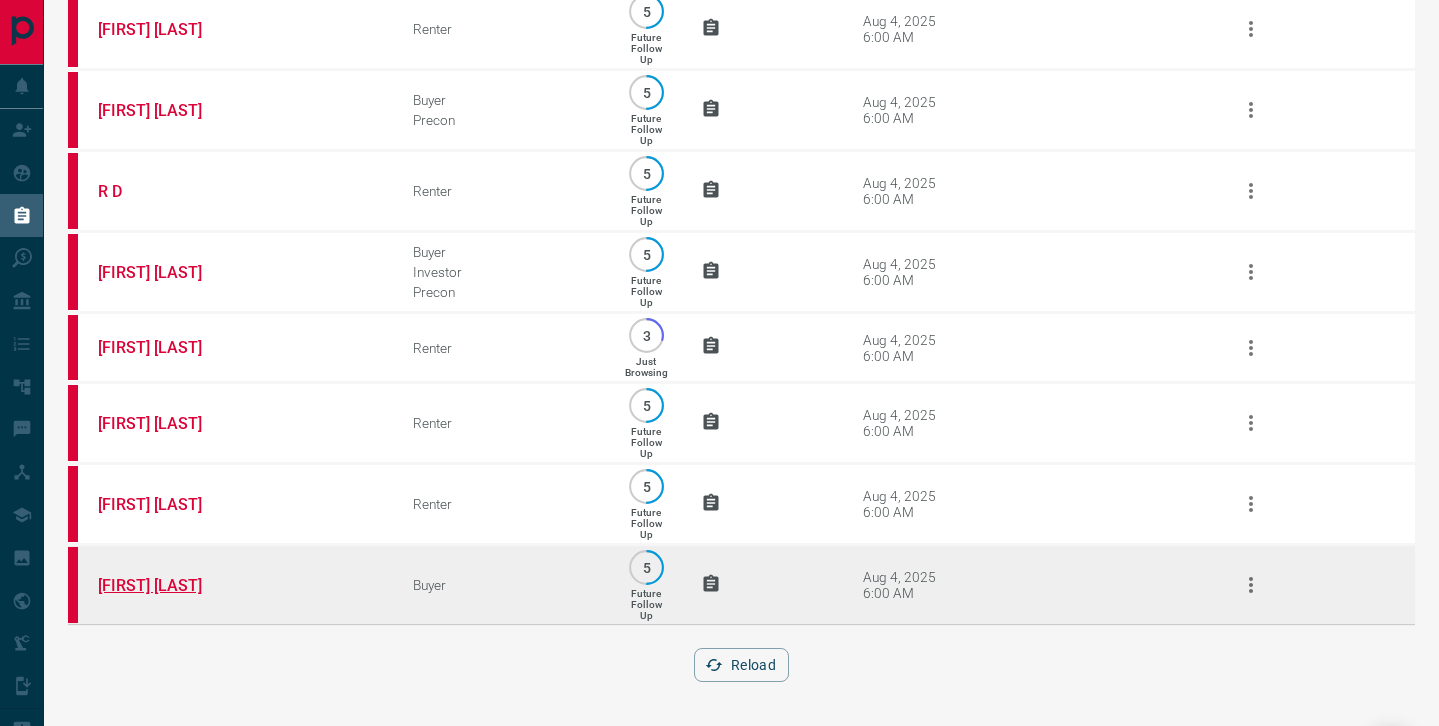 click on "[FIRST] [LAST]" at bounding box center [173, 585] 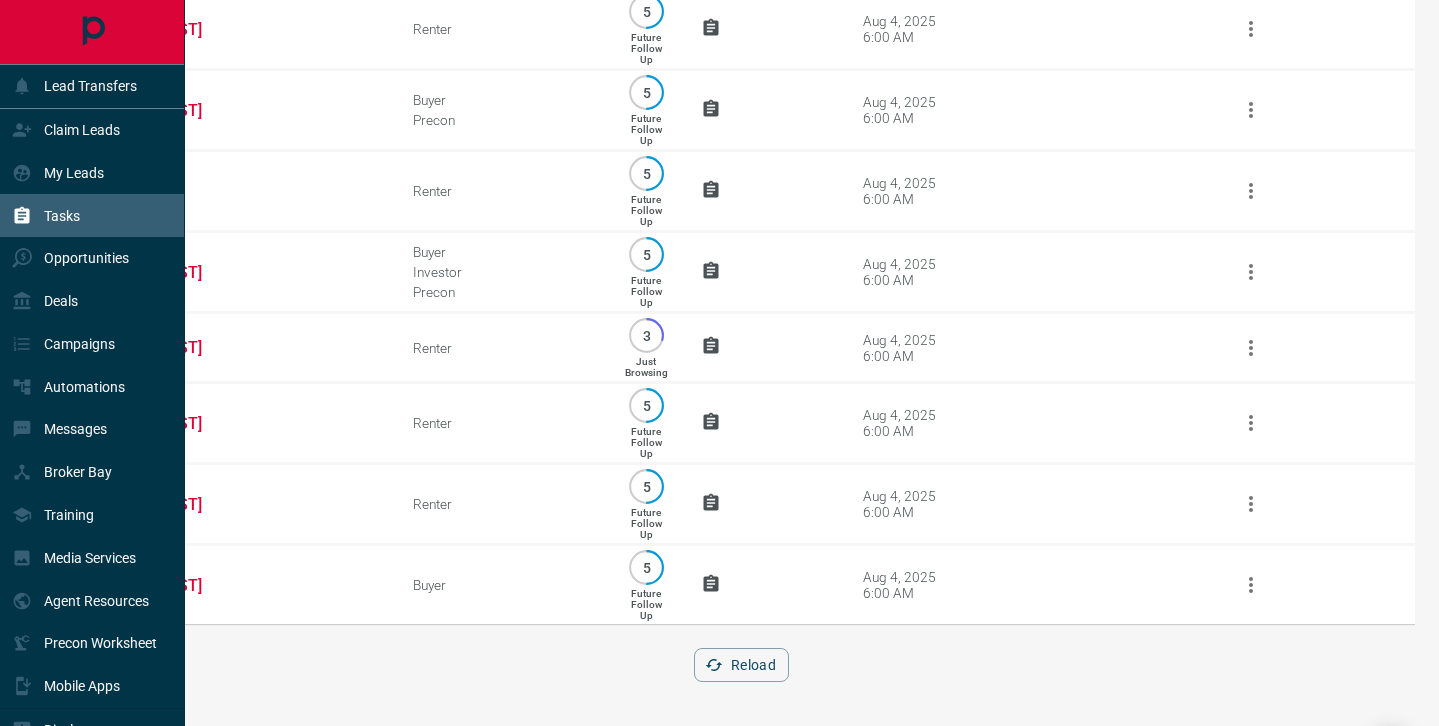 click on "Tasks" at bounding box center [62, 216] 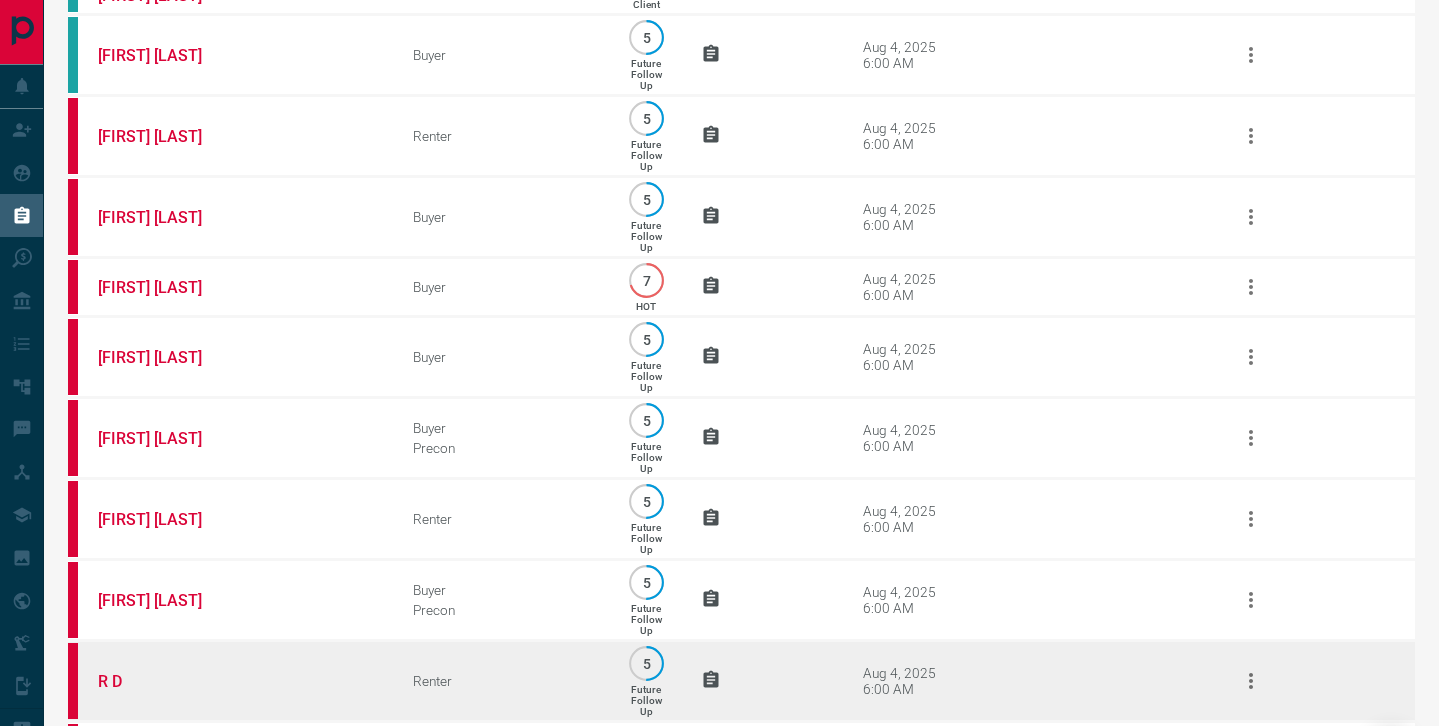 scroll, scrollTop: 0, scrollLeft: 0, axis: both 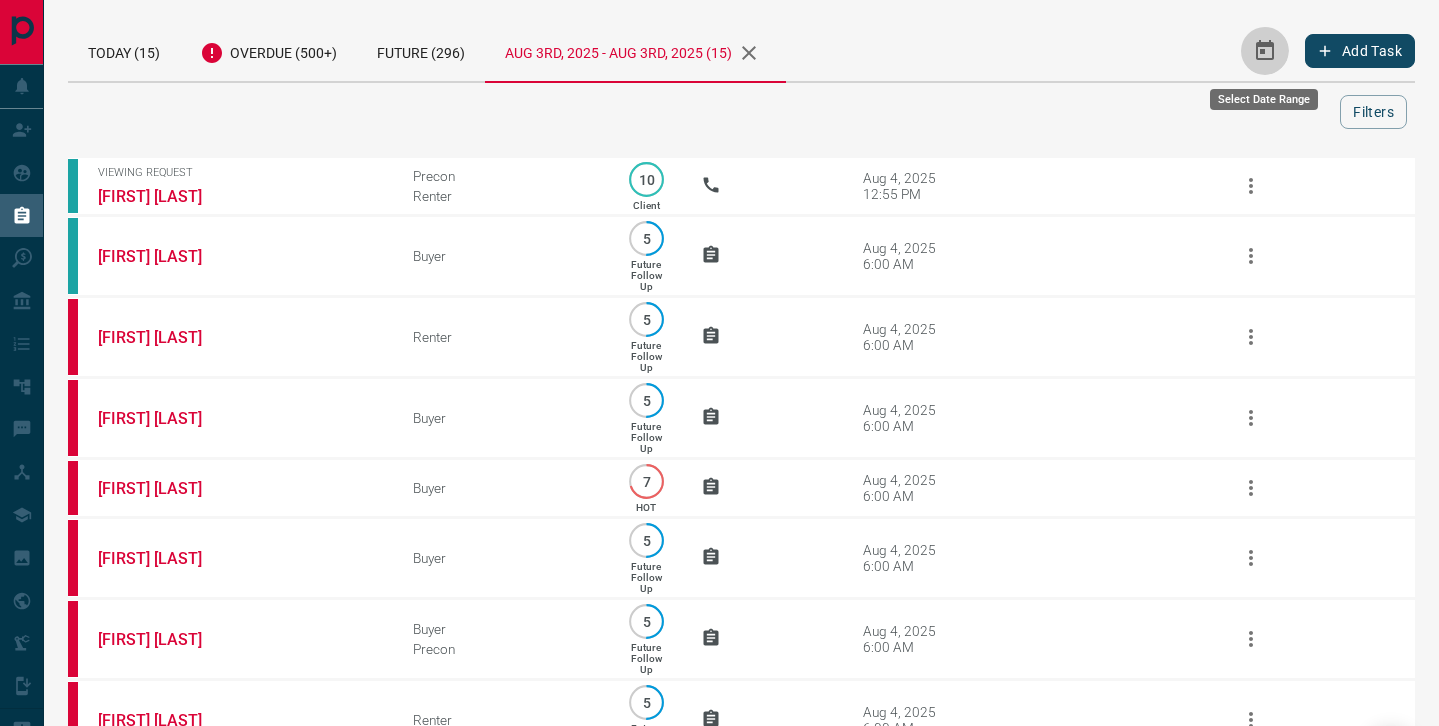 click 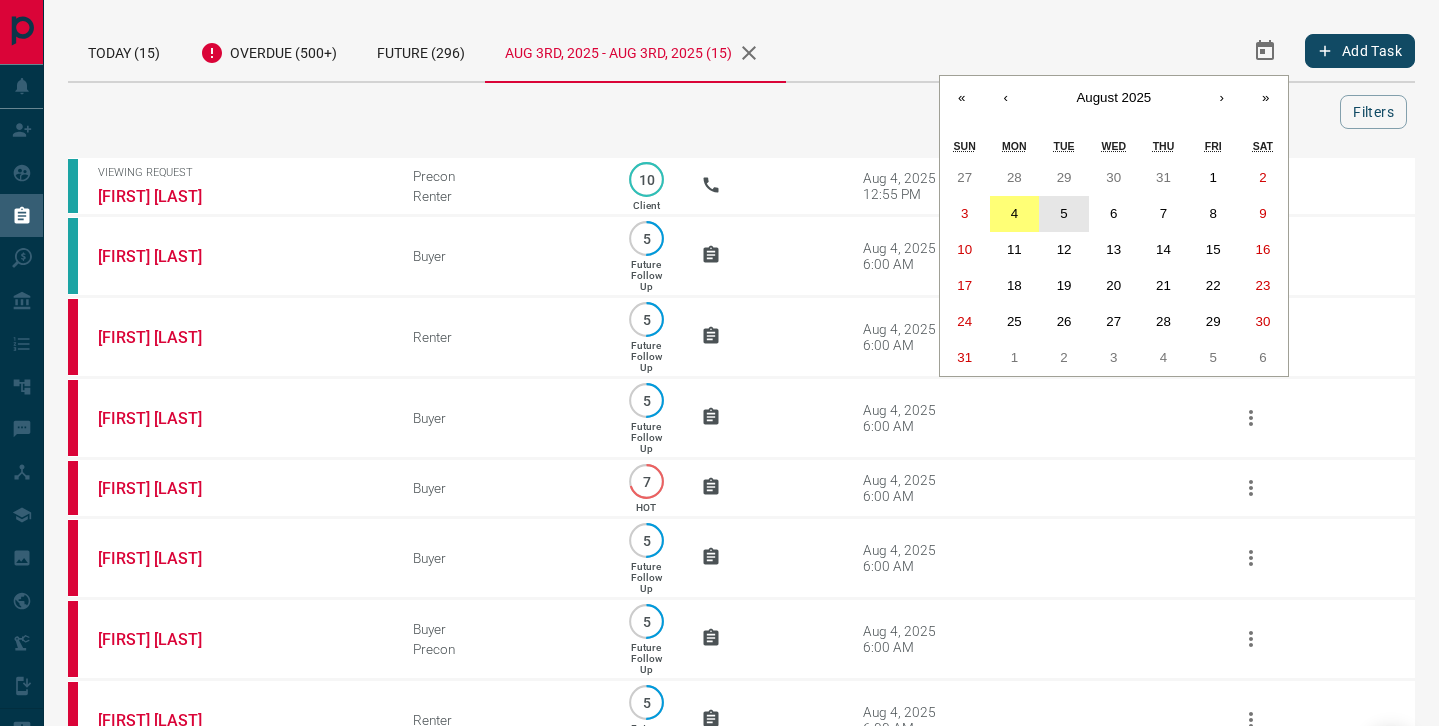 click on "5" at bounding box center (1063, 213) 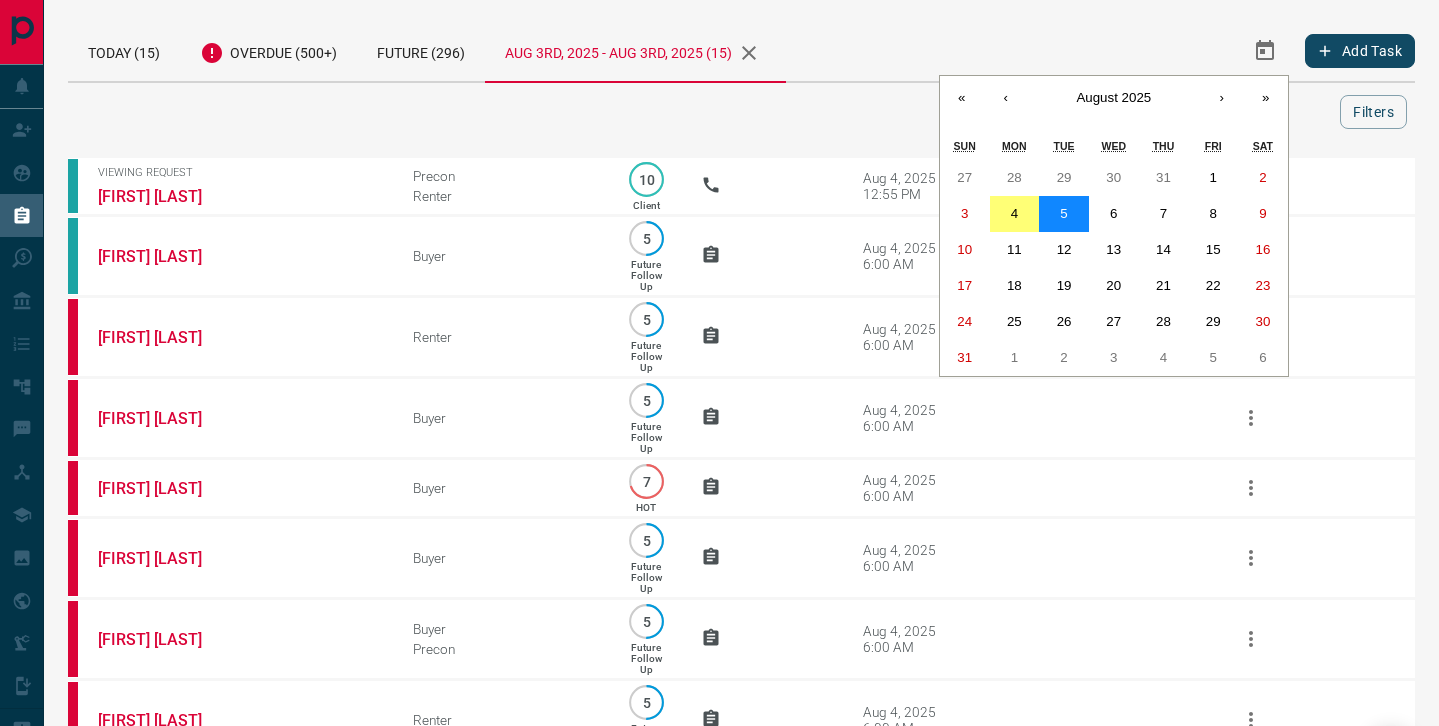 click on "5" at bounding box center [1063, 213] 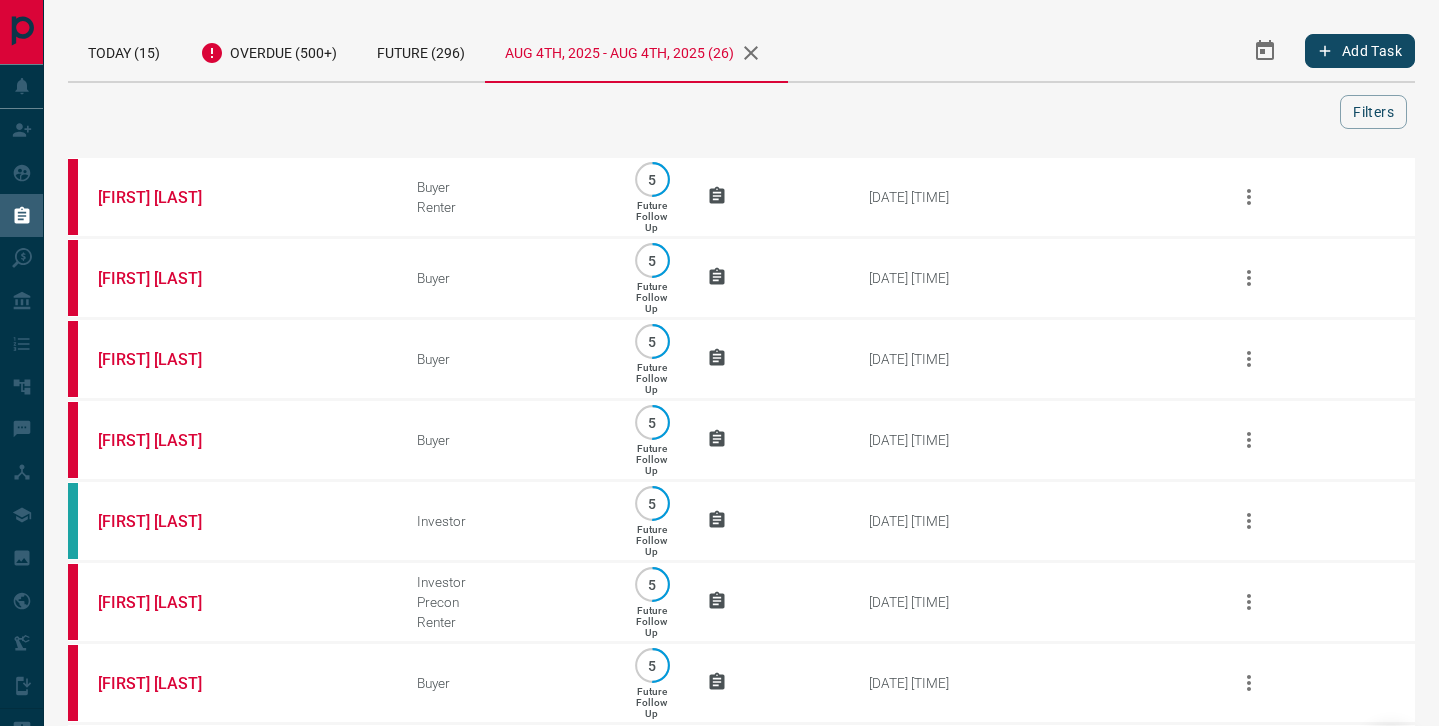 click 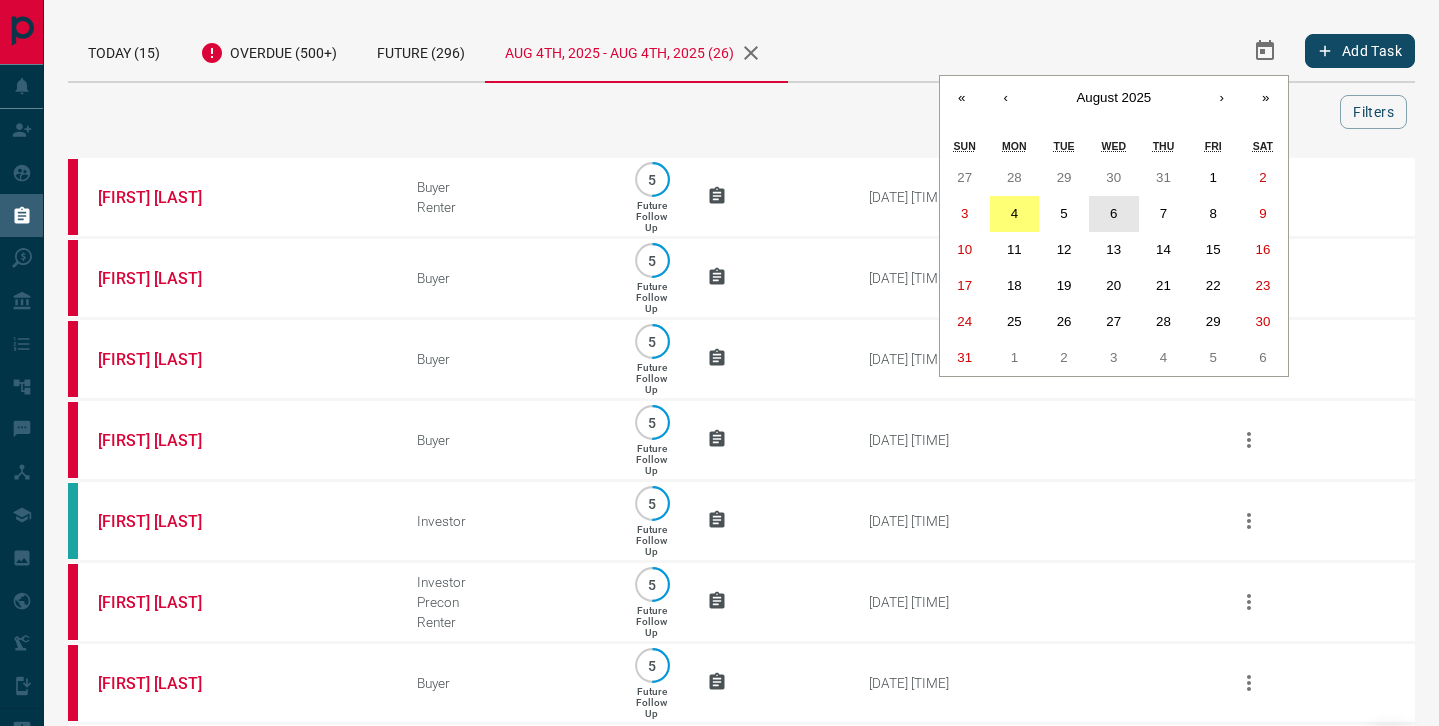 click on "6" at bounding box center [1114, 214] 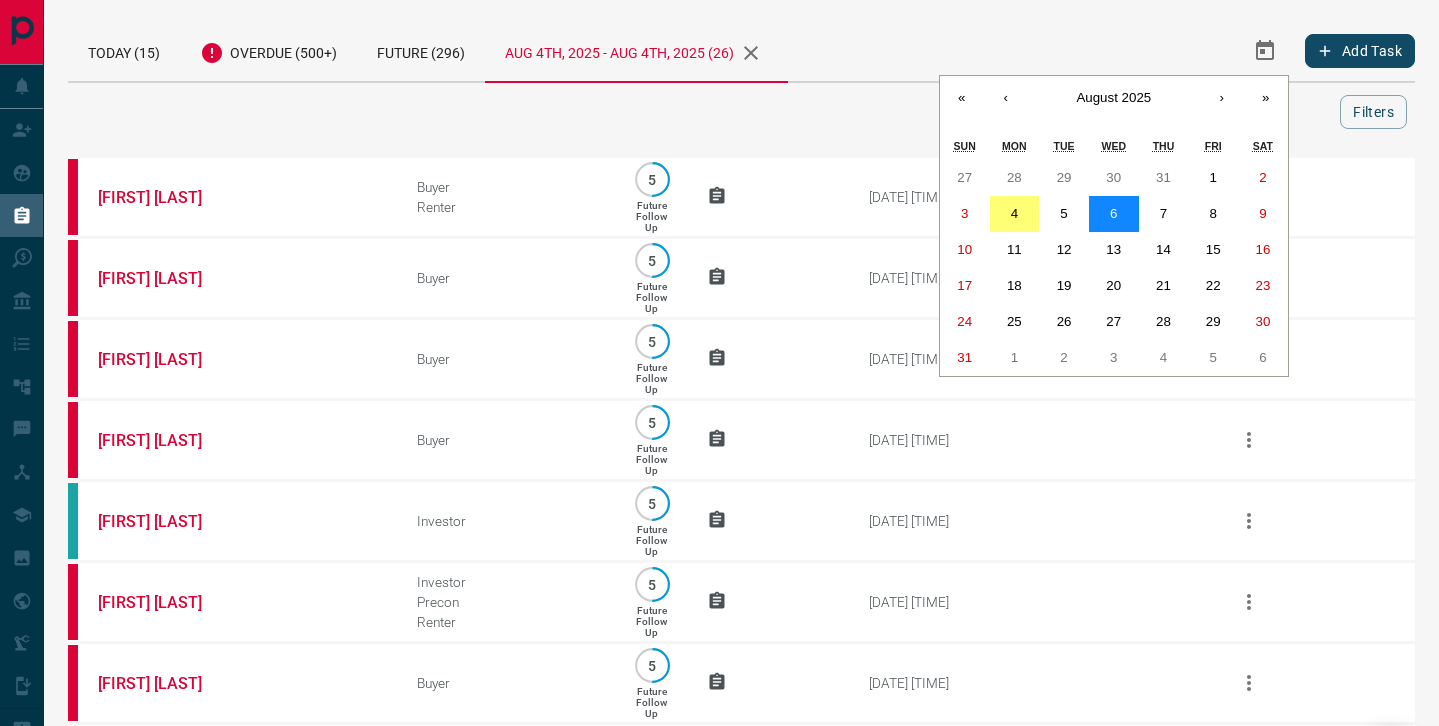 click on "6" at bounding box center [1114, 214] 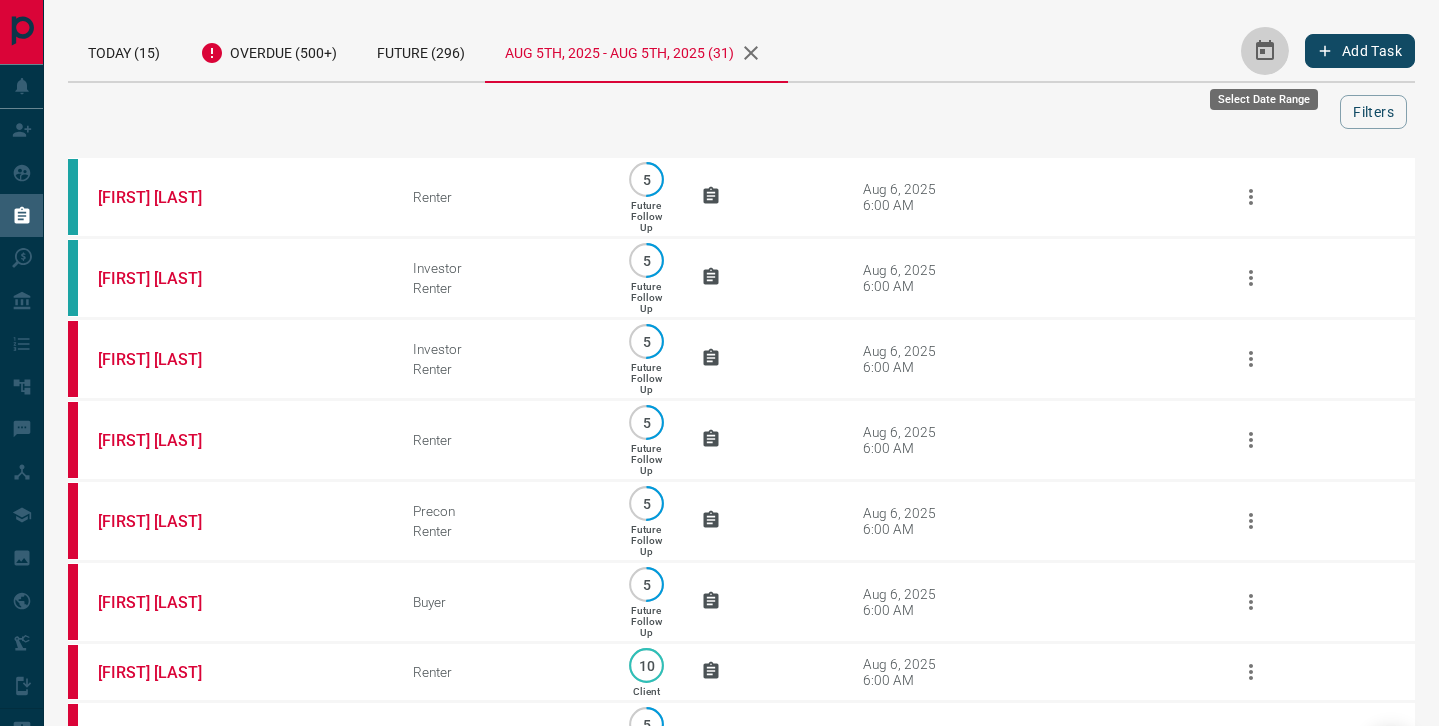 click 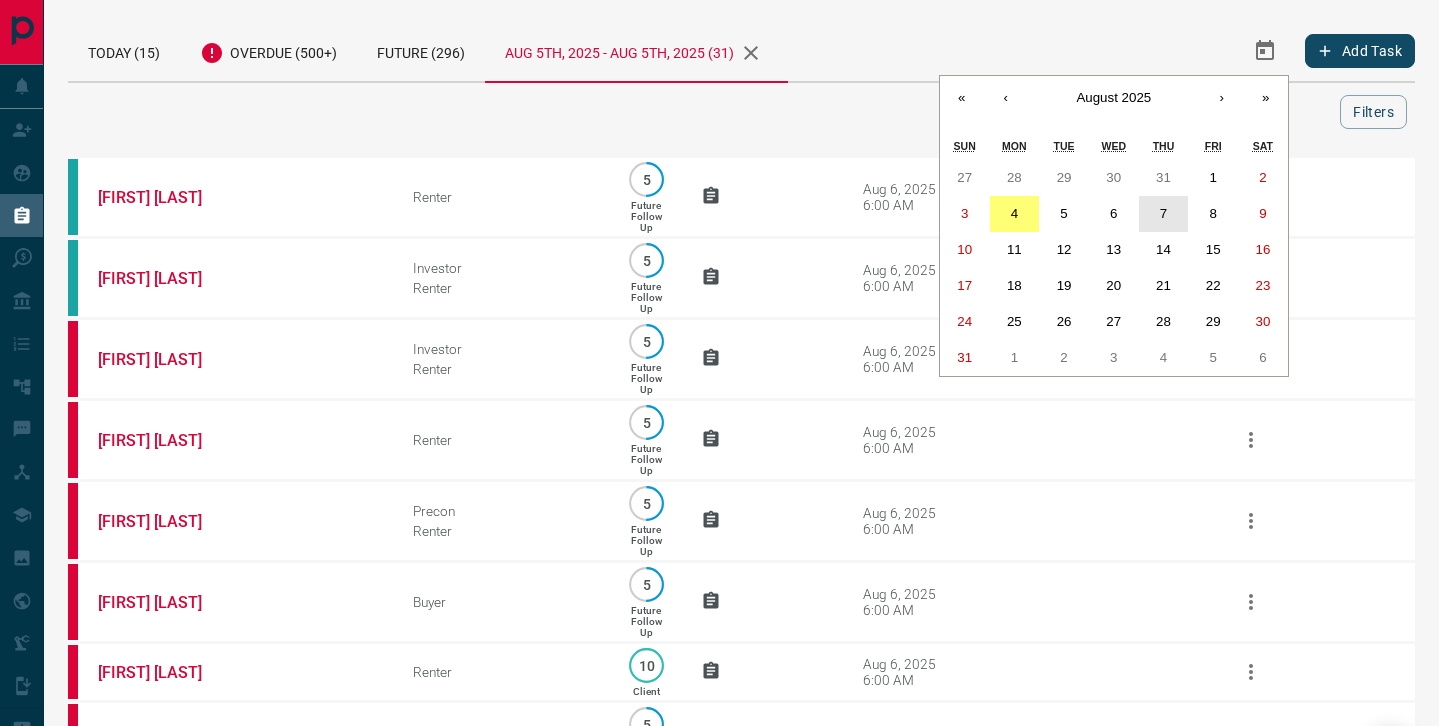 click on "7" at bounding box center (1164, 214) 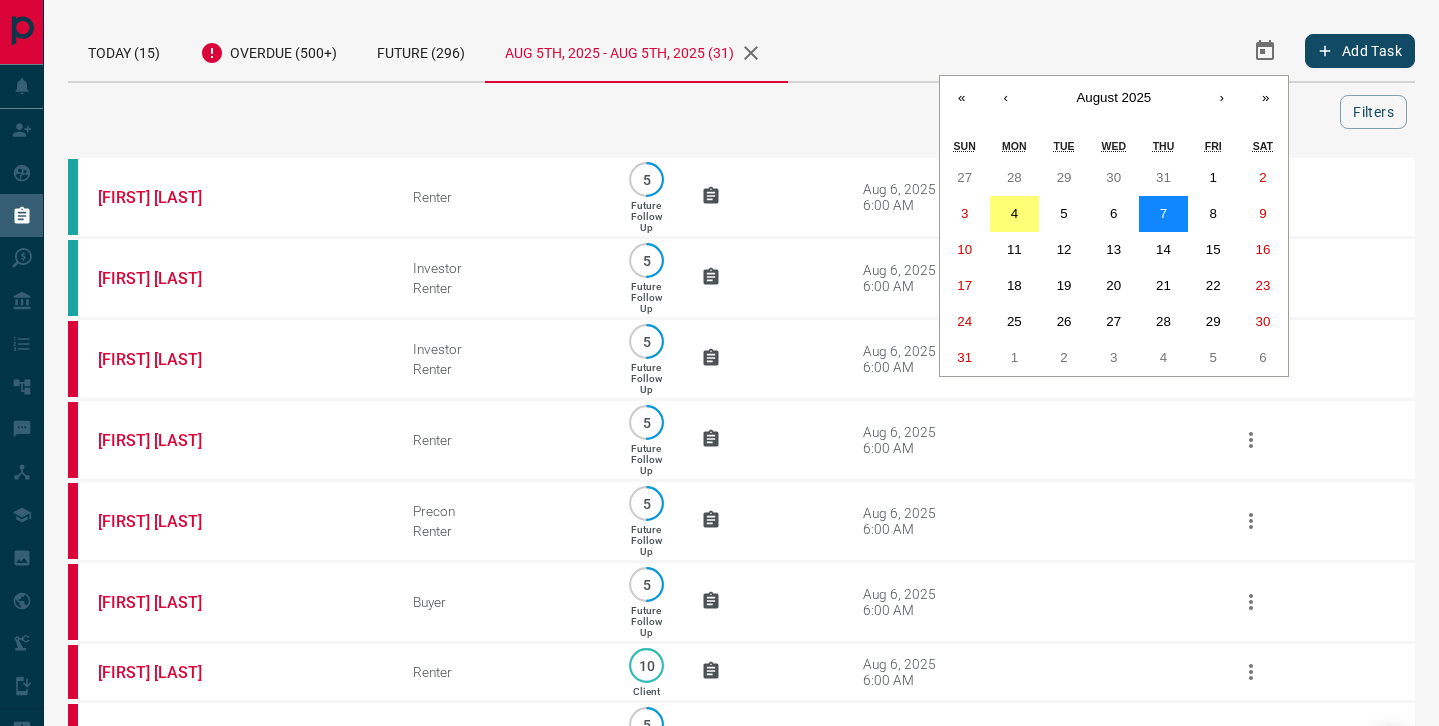 click on "7" at bounding box center [1164, 214] 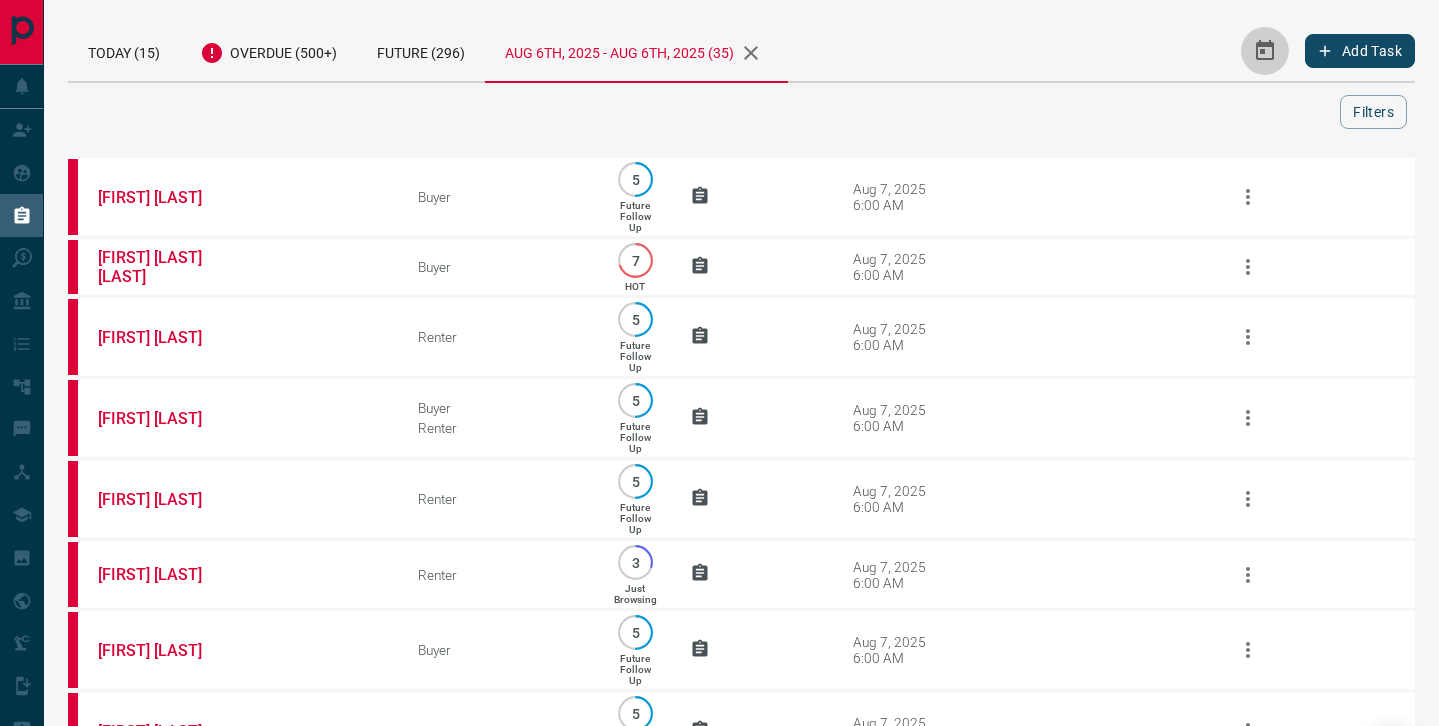 click 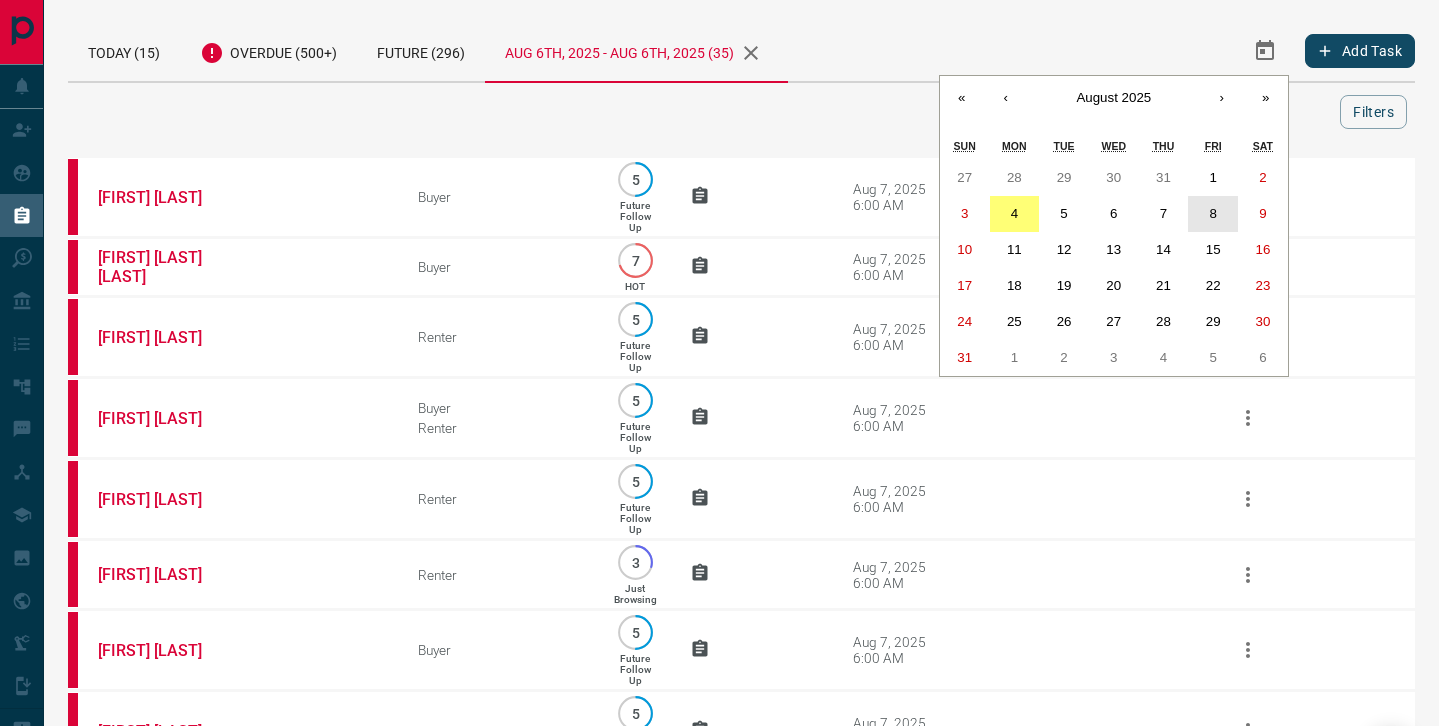 click on "8" at bounding box center (1212, 213) 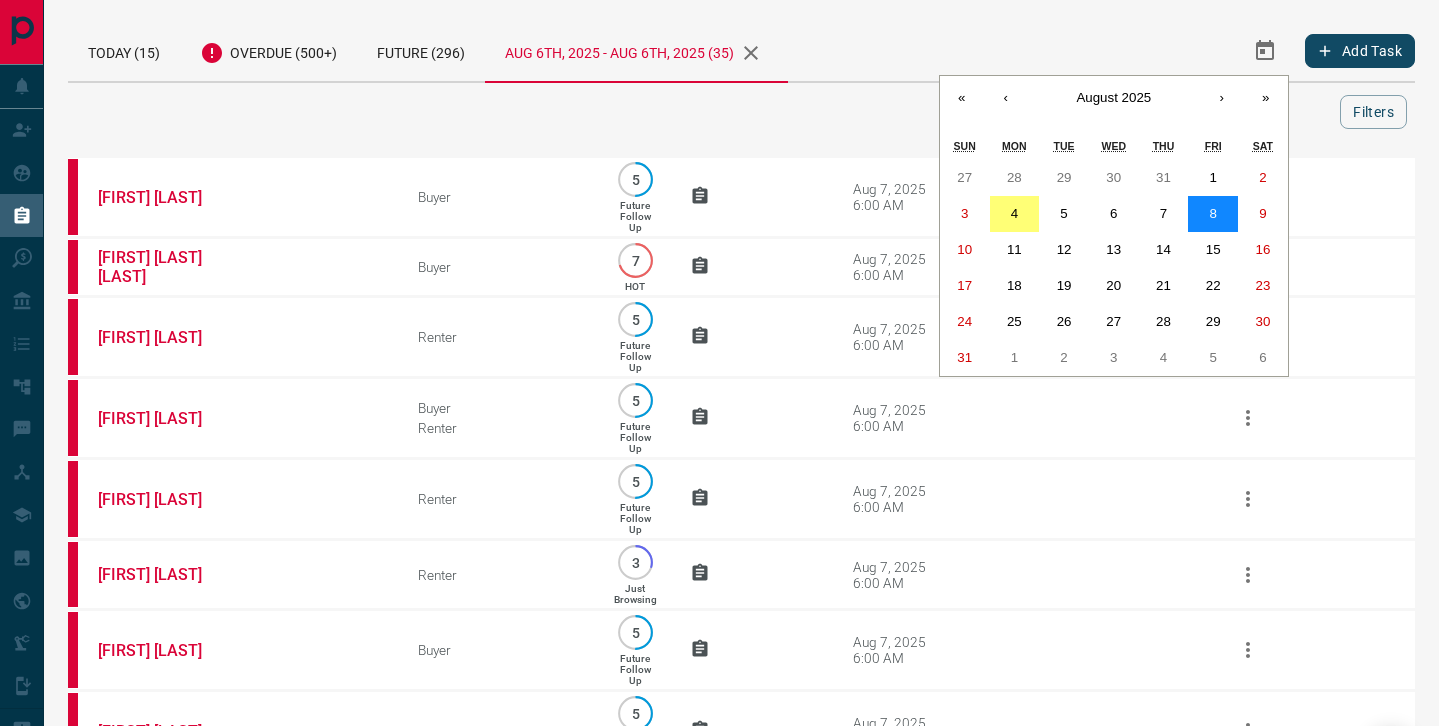 click on "8" at bounding box center (1212, 213) 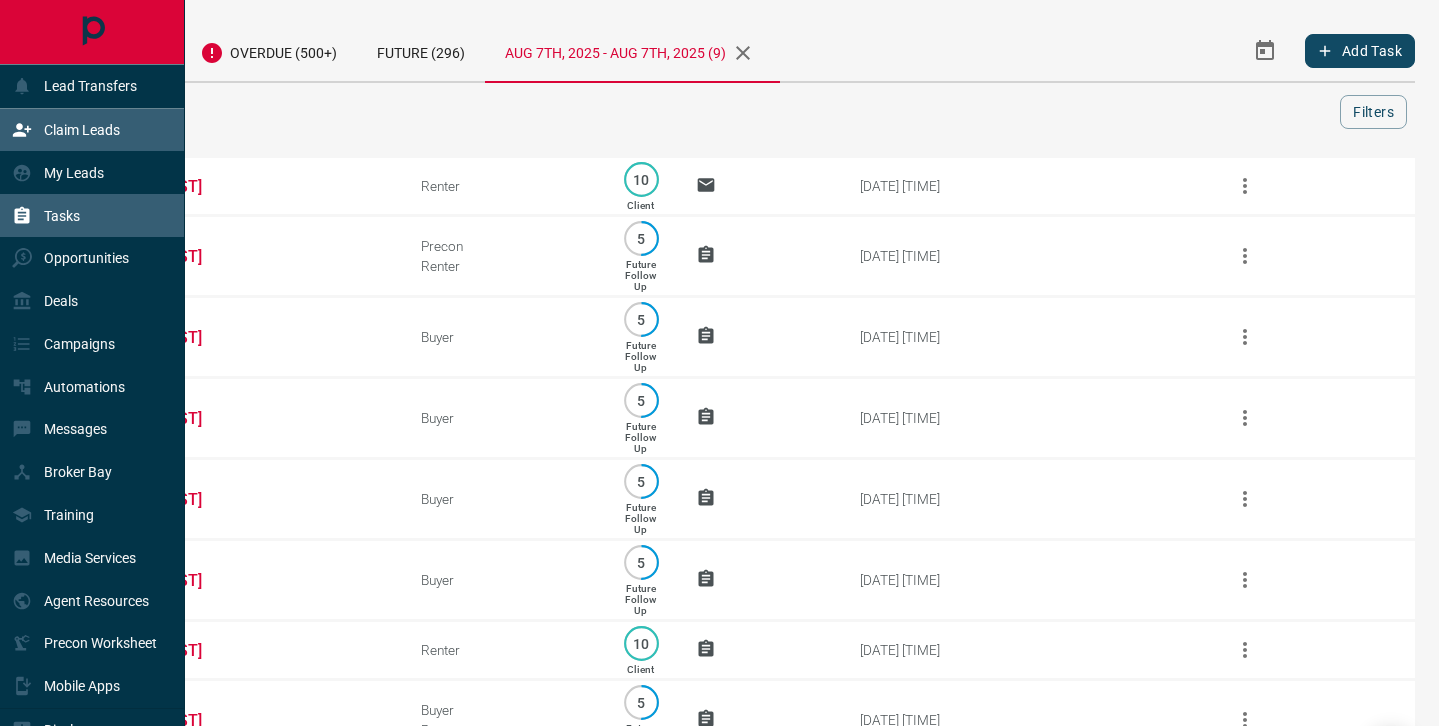 click on "Claim Leads" at bounding box center [82, 130] 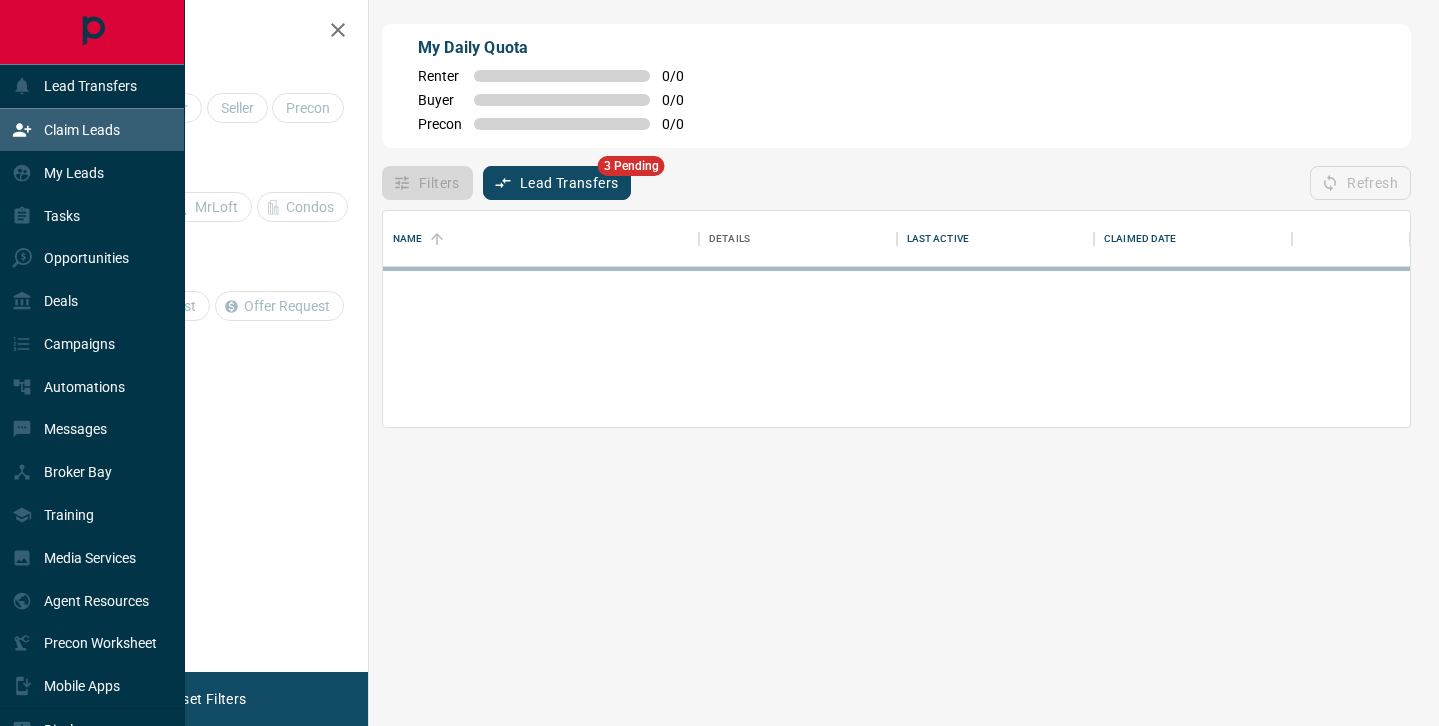 scroll, scrollTop: 1, scrollLeft: 1, axis: both 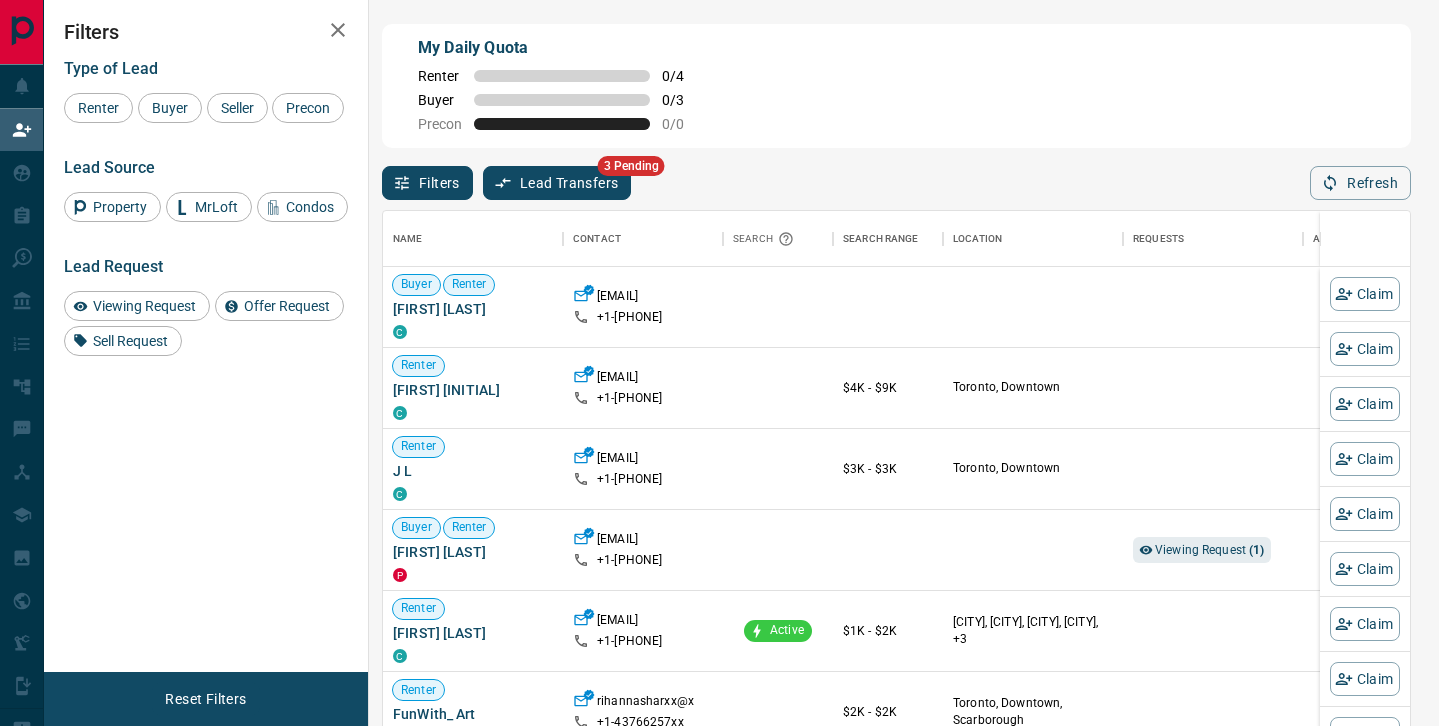 click on "Lead Transfers" at bounding box center (557, 183) 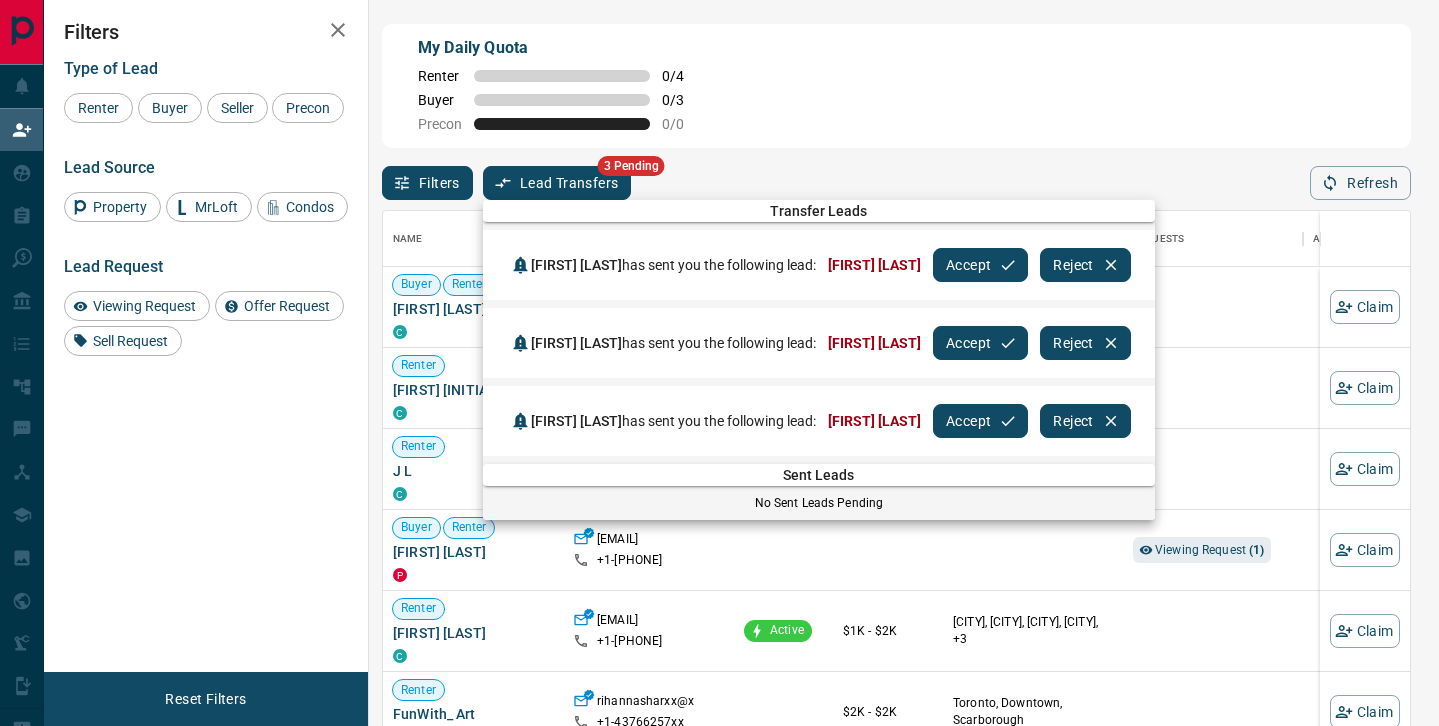 click on "Accept" at bounding box center [980, 265] 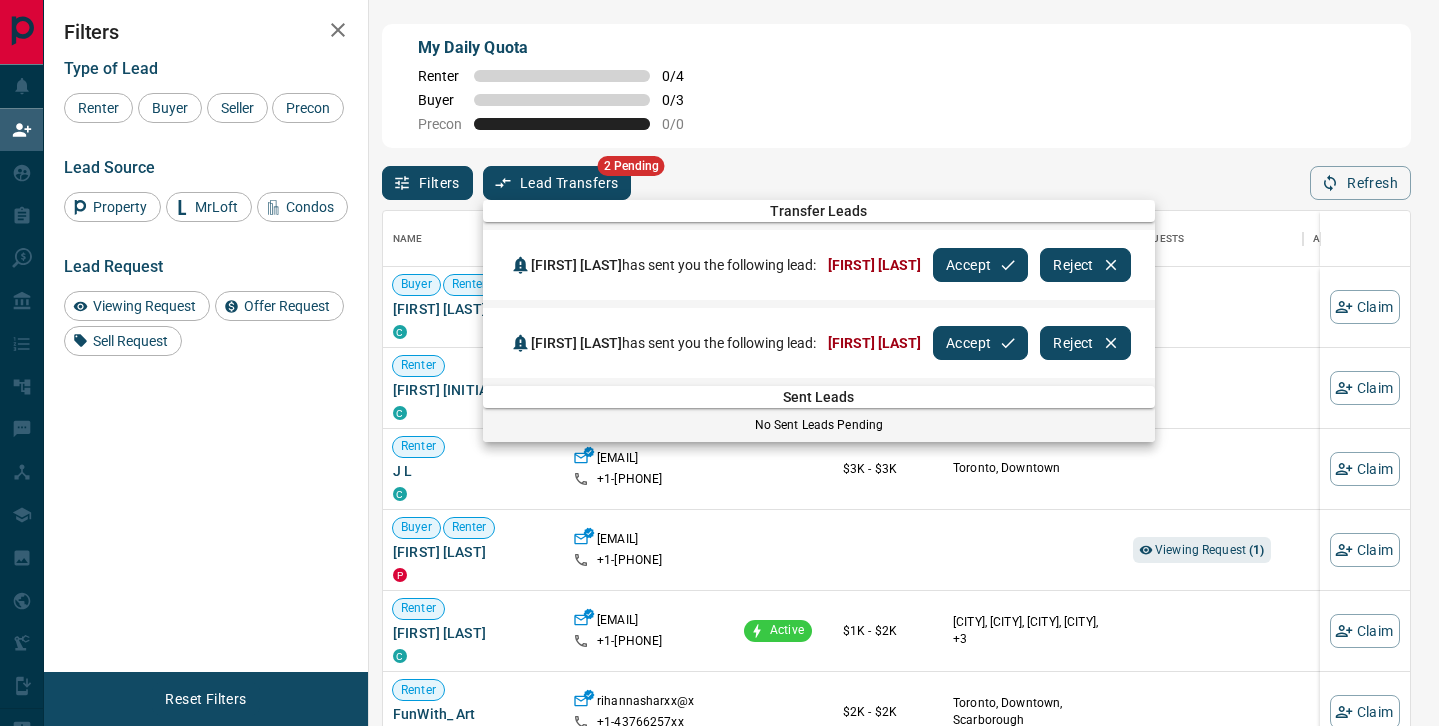 click on "Accept" at bounding box center [980, 265] 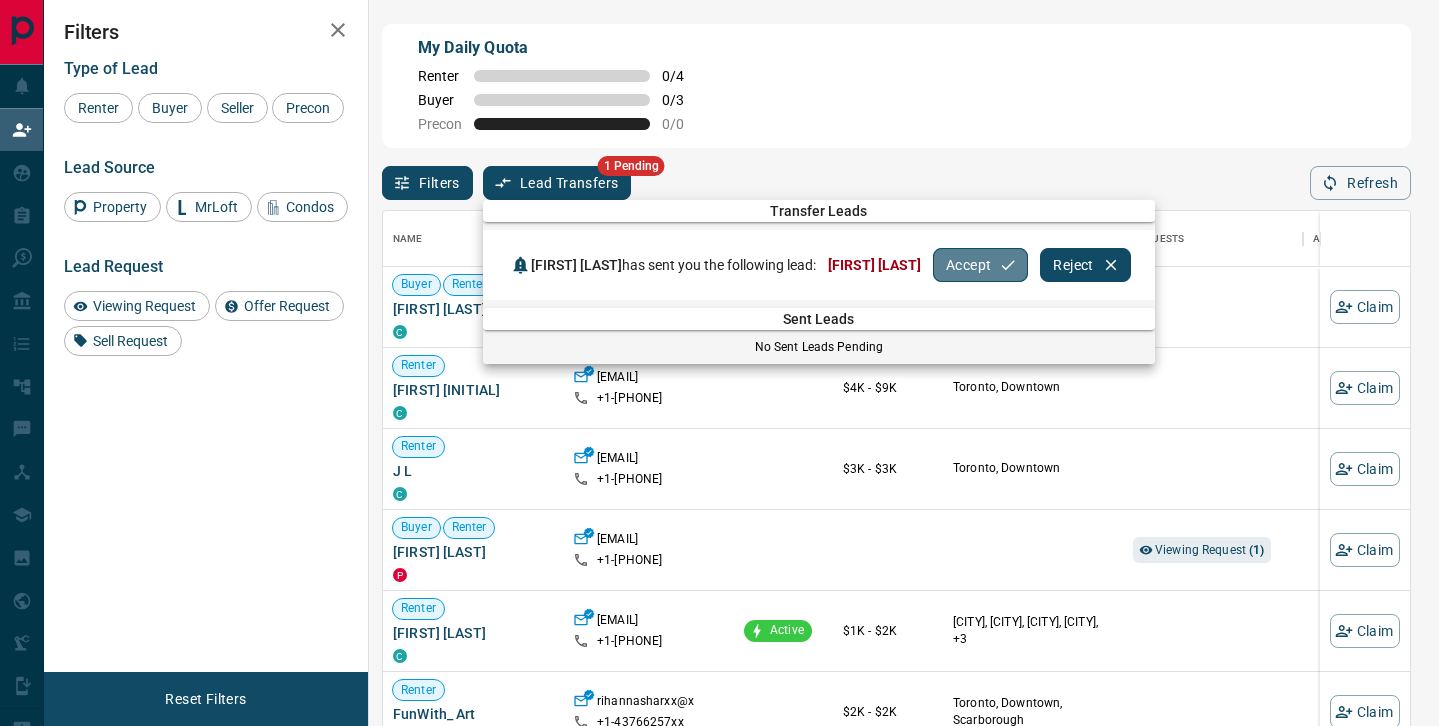 click on "Accept" at bounding box center (980, 265) 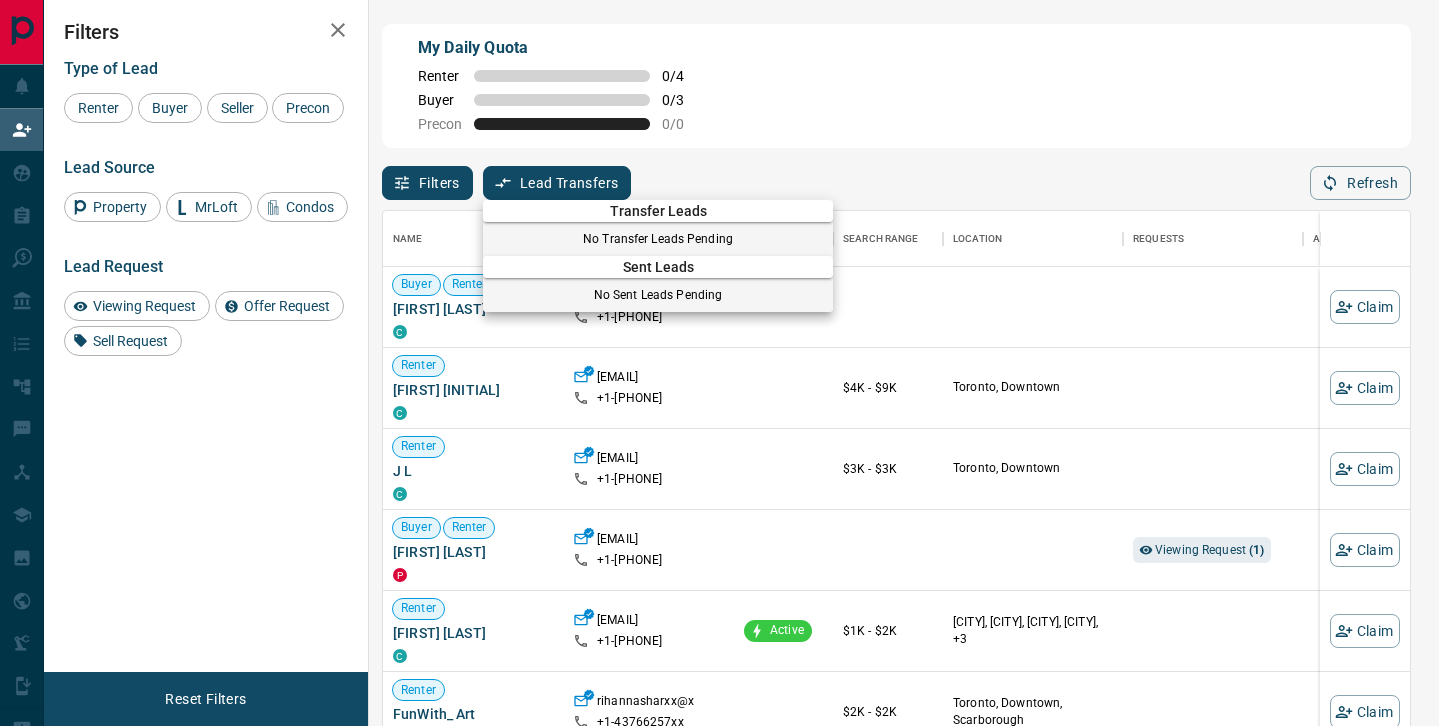 click at bounding box center [719, 363] 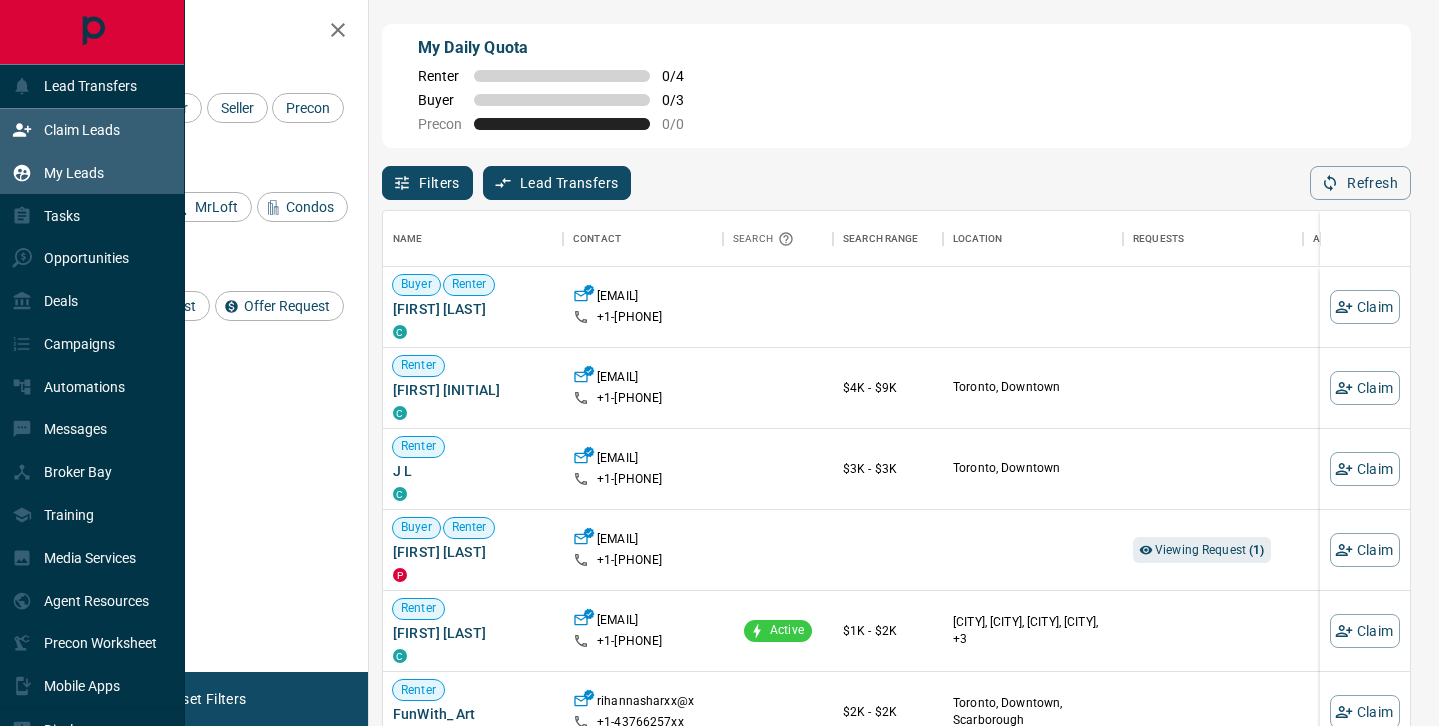 click on "My Leads" at bounding box center (74, 173) 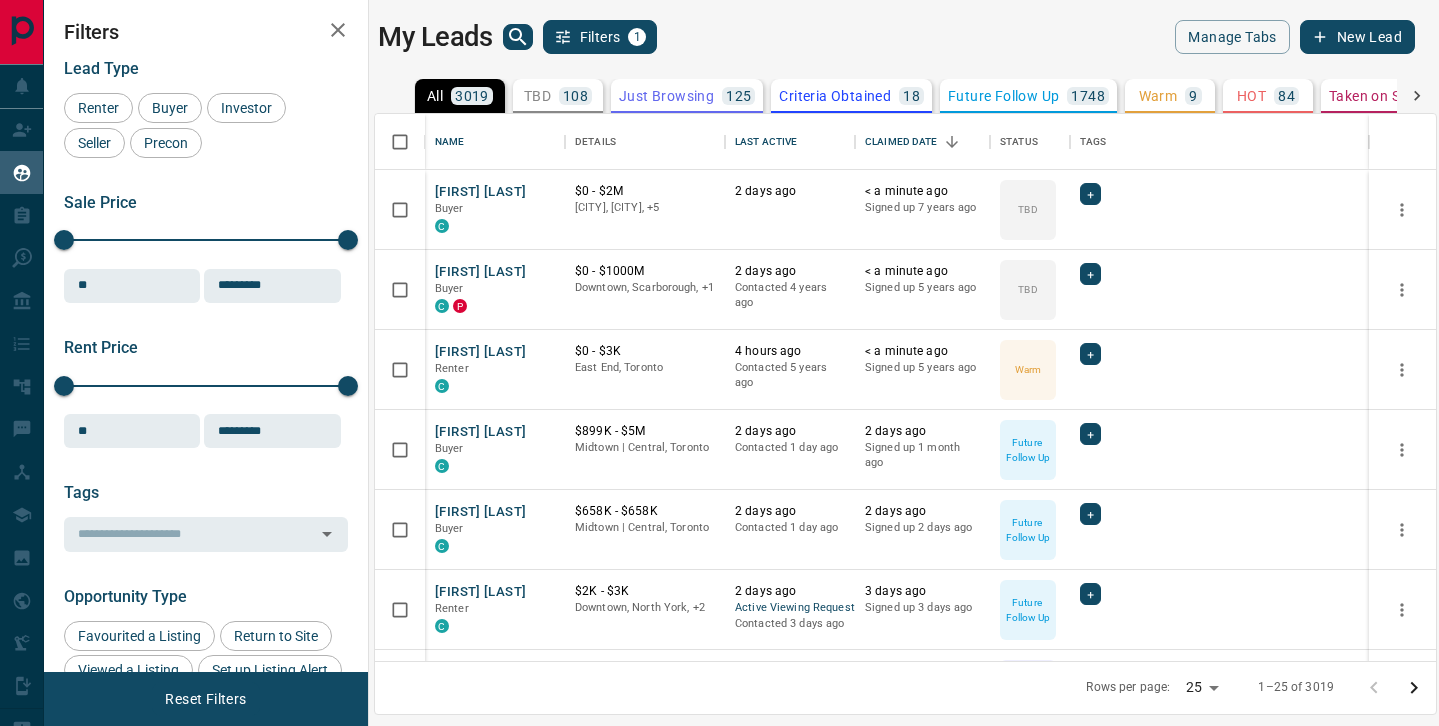 scroll, scrollTop: 1, scrollLeft: 1, axis: both 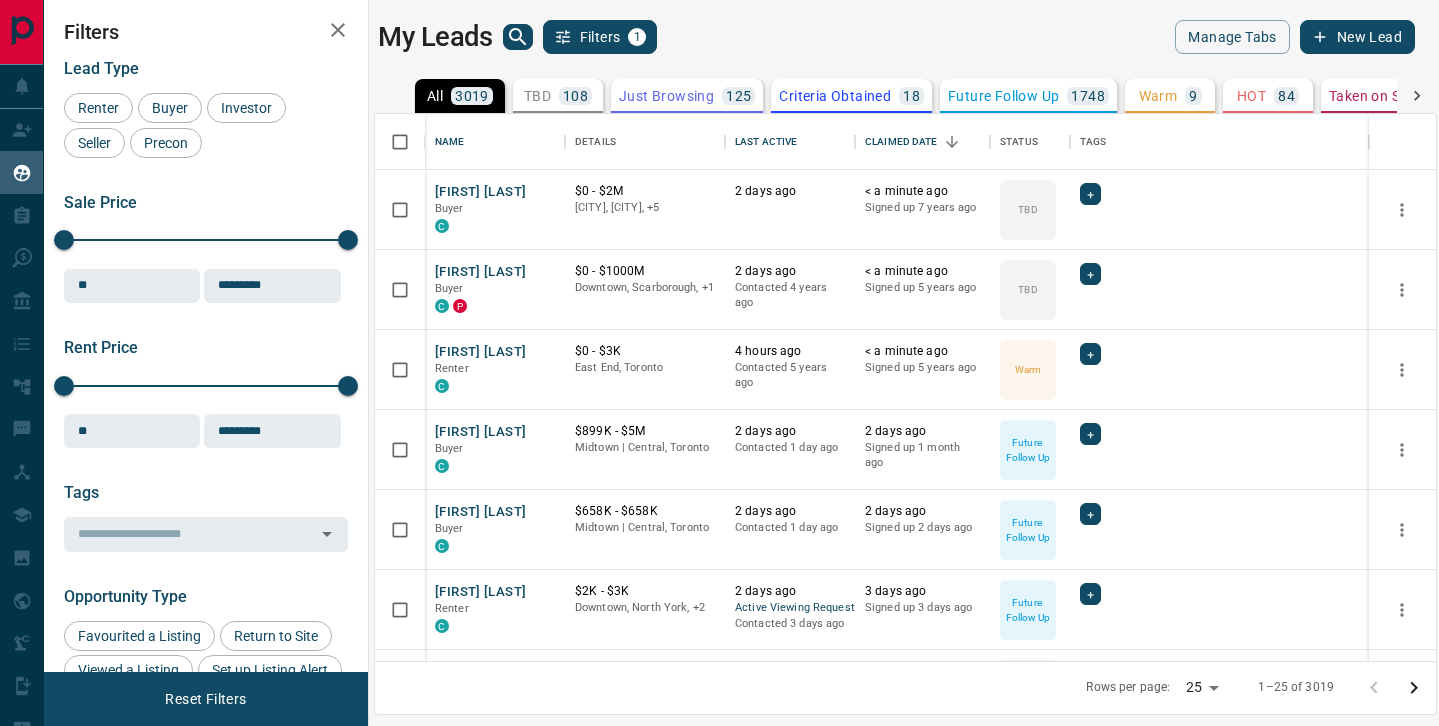 click 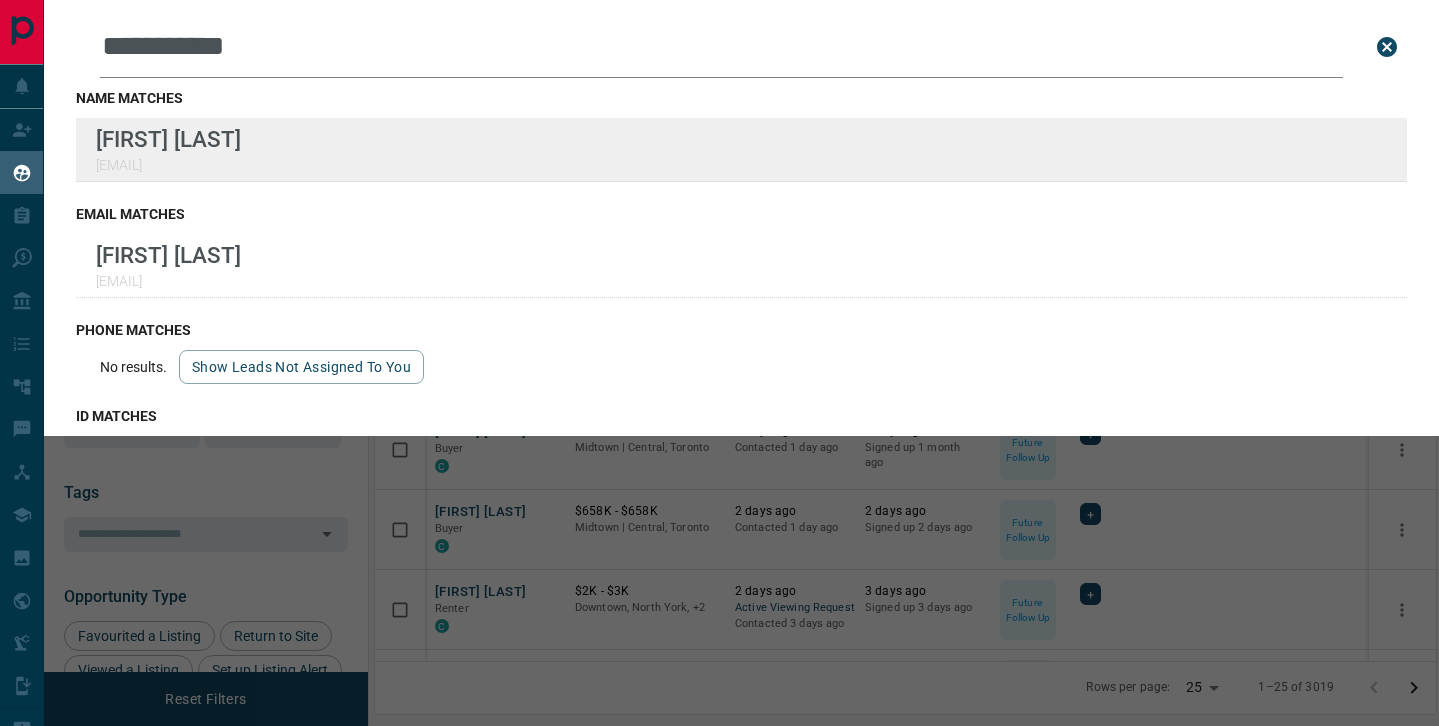 click on "**********" at bounding box center (719, 350) 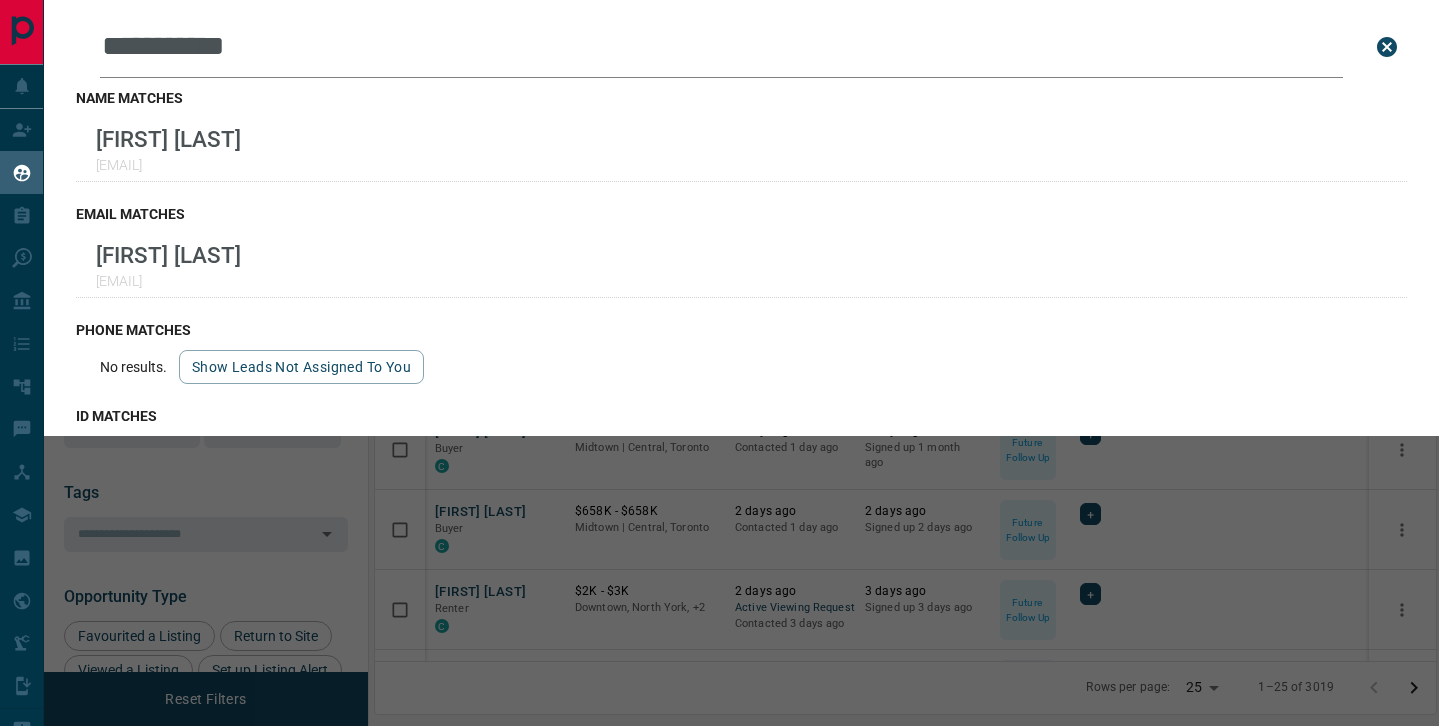 drag, startPoint x: 316, startPoint y: 49, endPoint x: 91, endPoint y: 19, distance: 226.9912 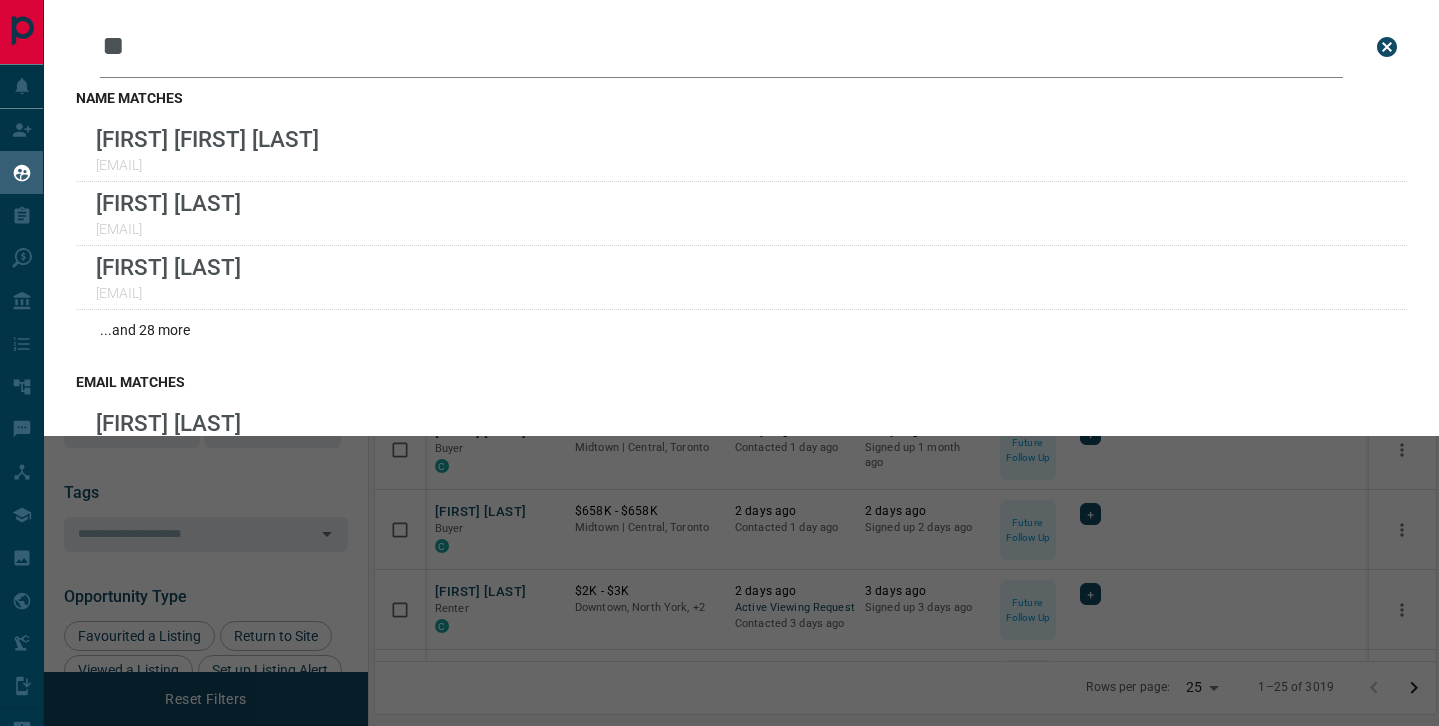 type on "*" 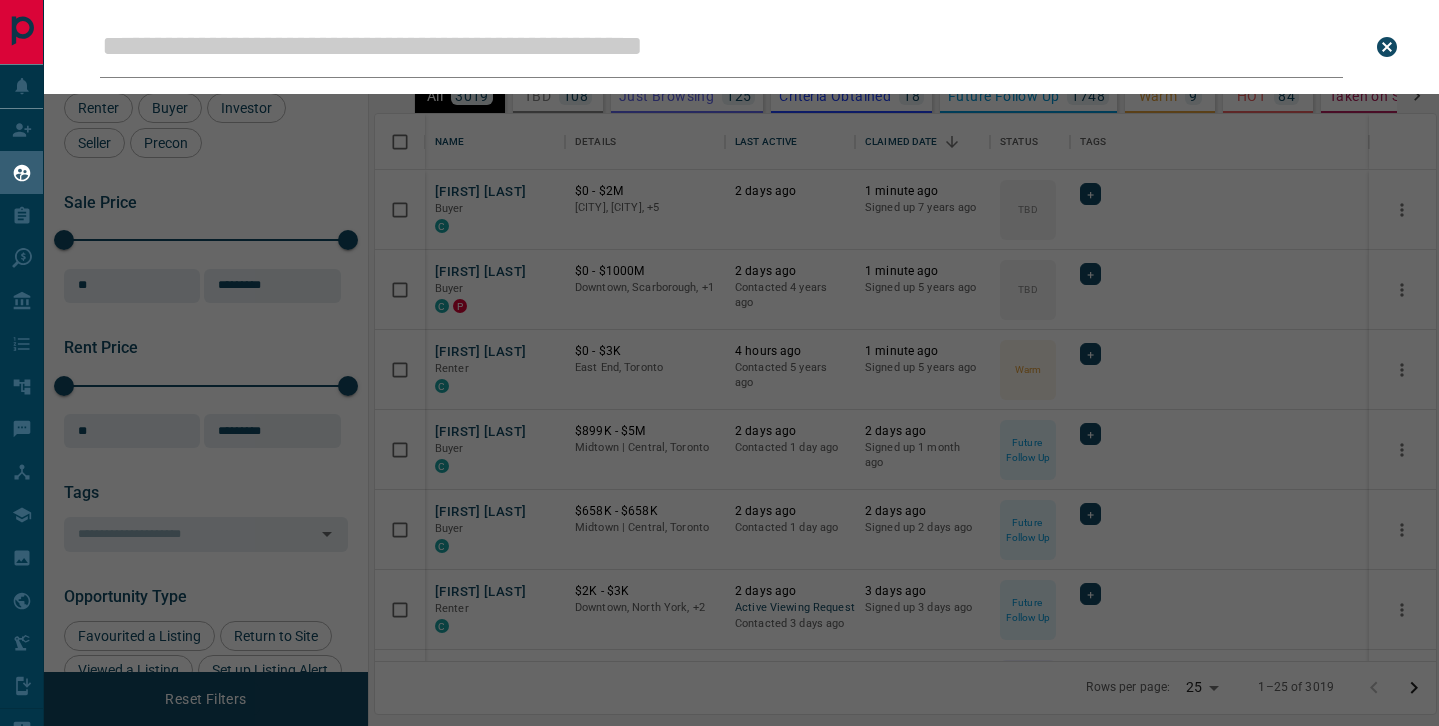 type on "*" 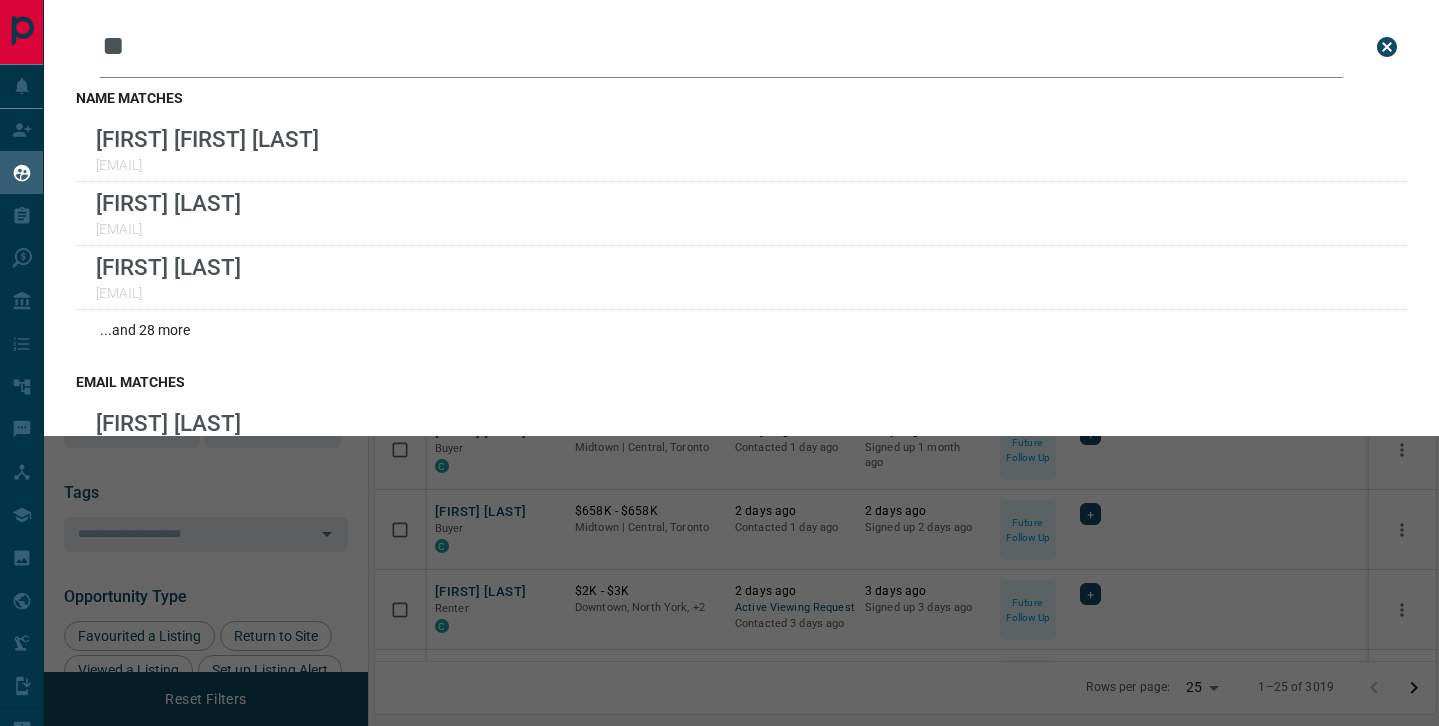 type on "*" 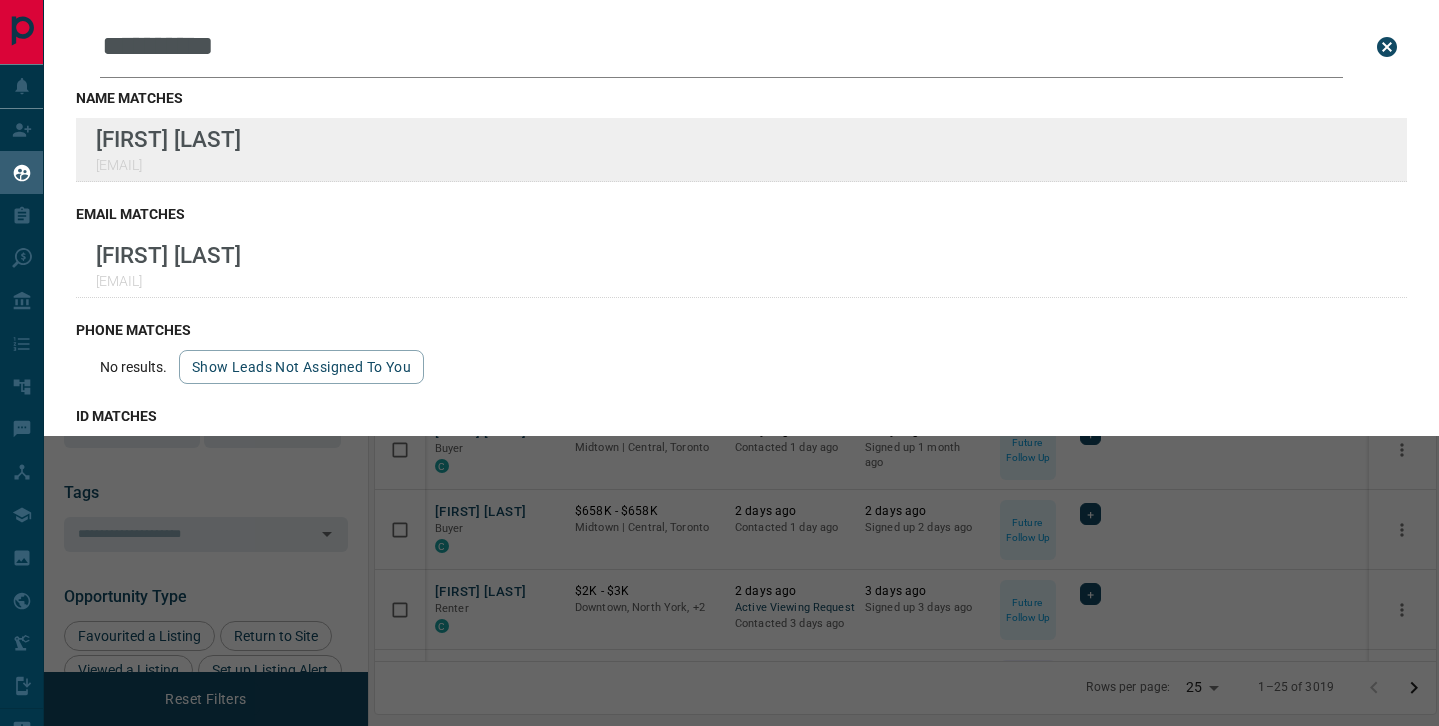 click on "**********" at bounding box center [719, 350] 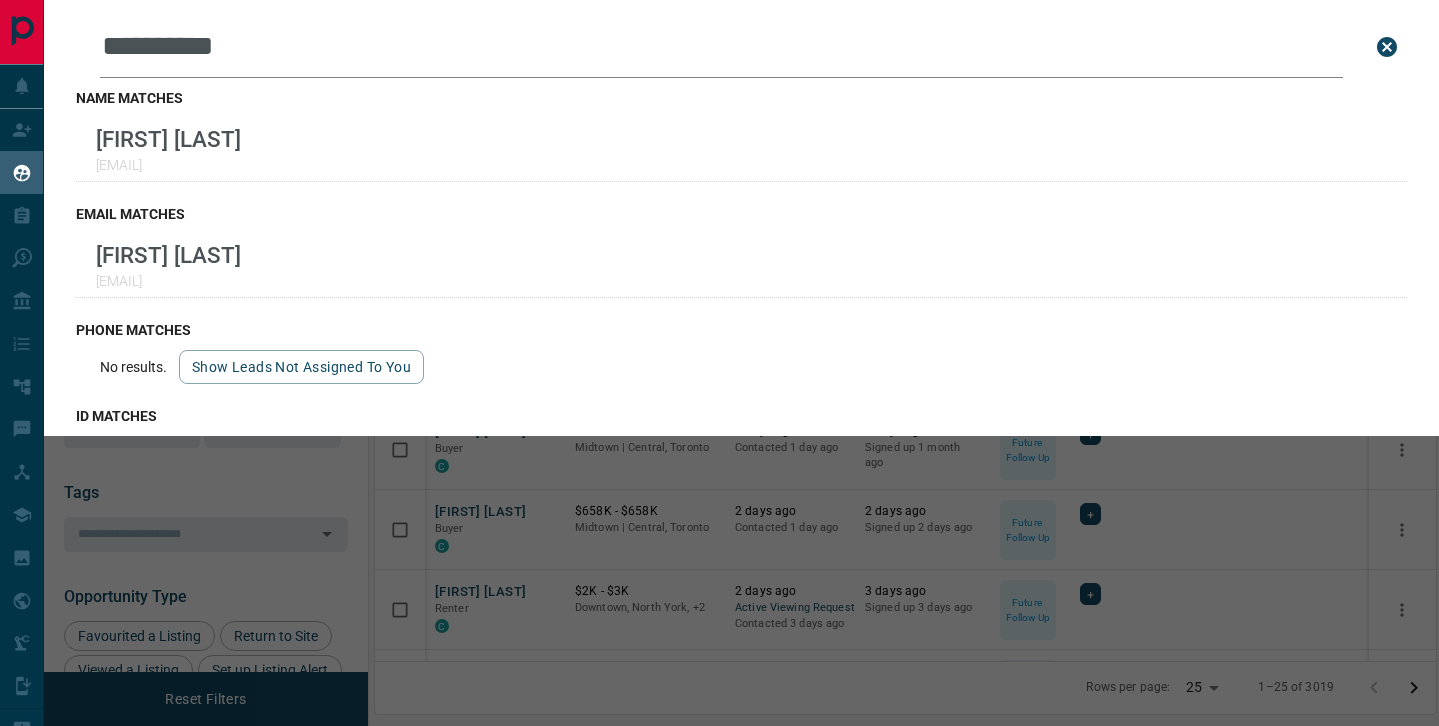 drag, startPoint x: 293, startPoint y: 58, endPoint x: 76, endPoint y: 52, distance: 217.08293 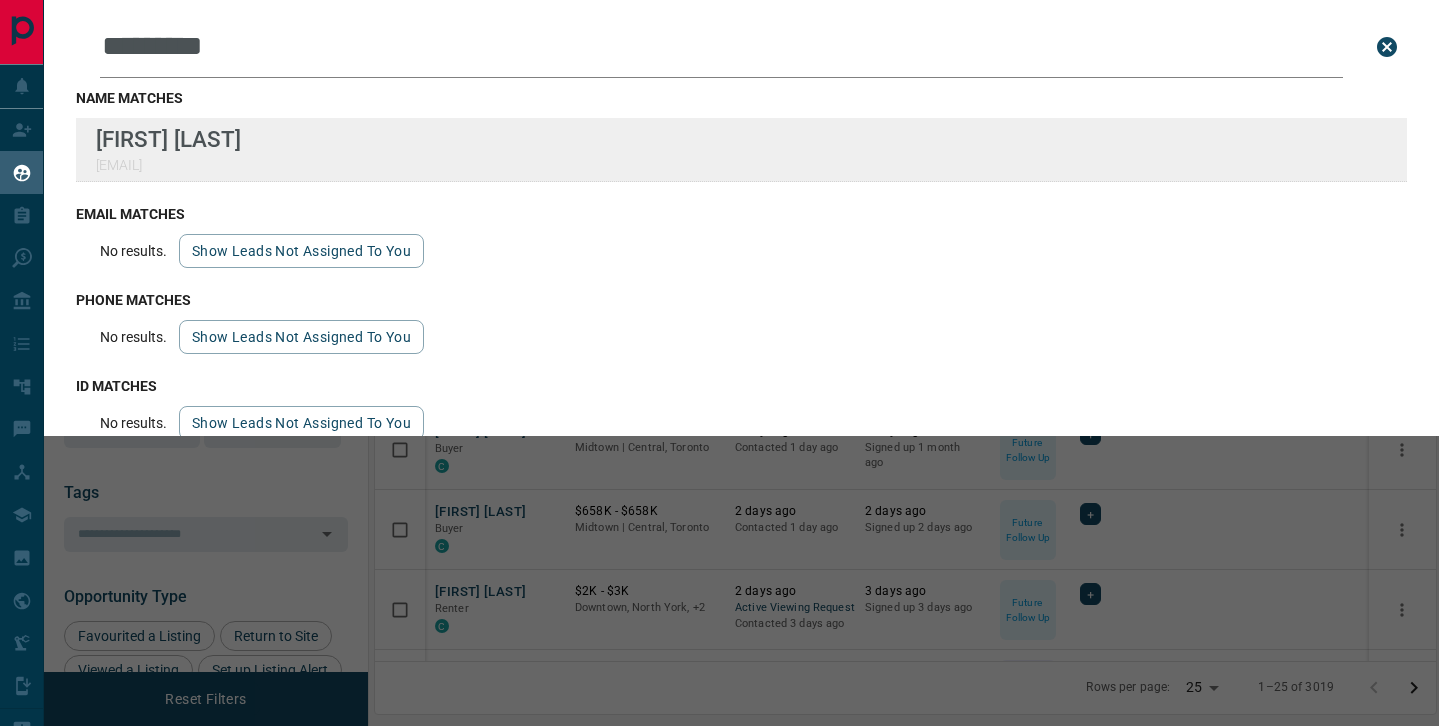 type on "*********" 